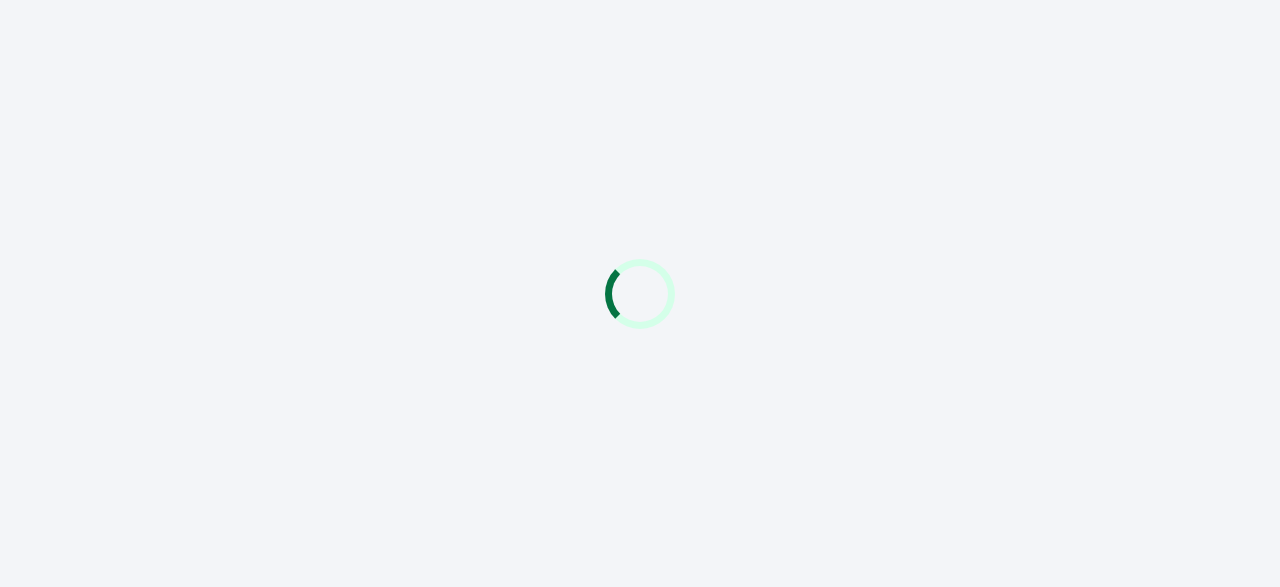 scroll, scrollTop: 0, scrollLeft: 0, axis: both 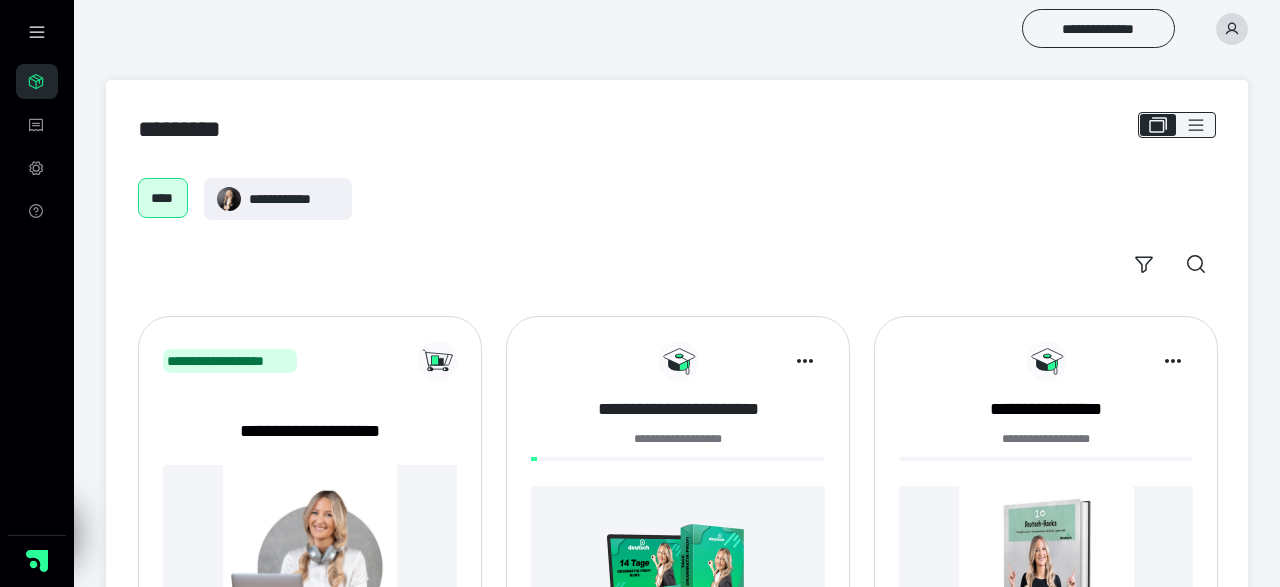 click on "**********" at bounding box center (678, 409) 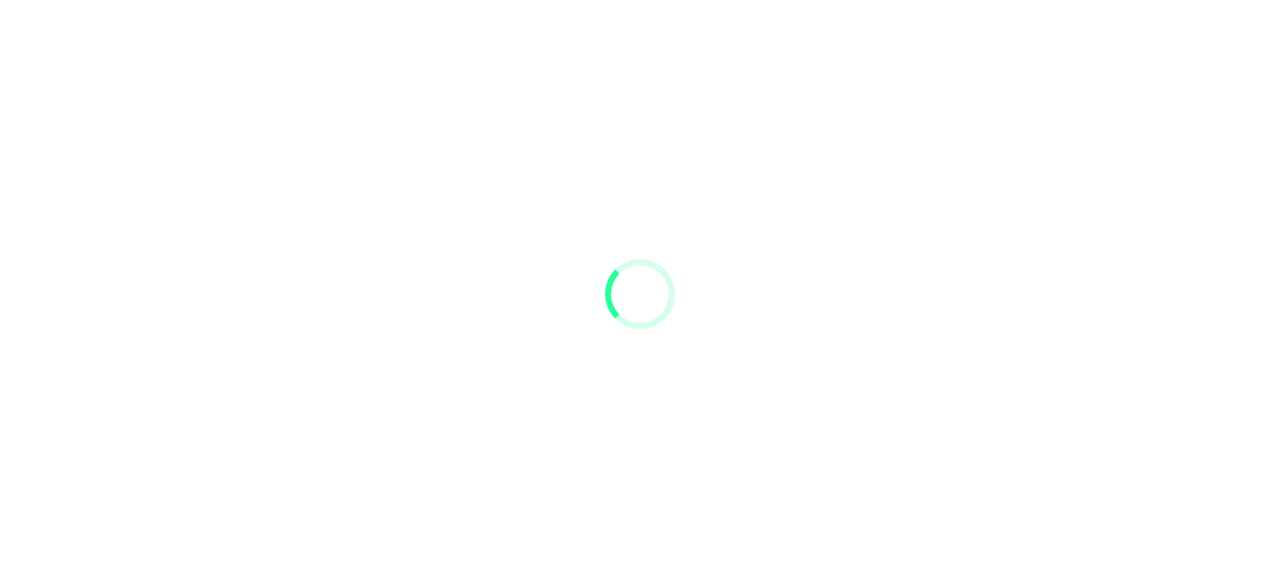 scroll, scrollTop: 0, scrollLeft: 0, axis: both 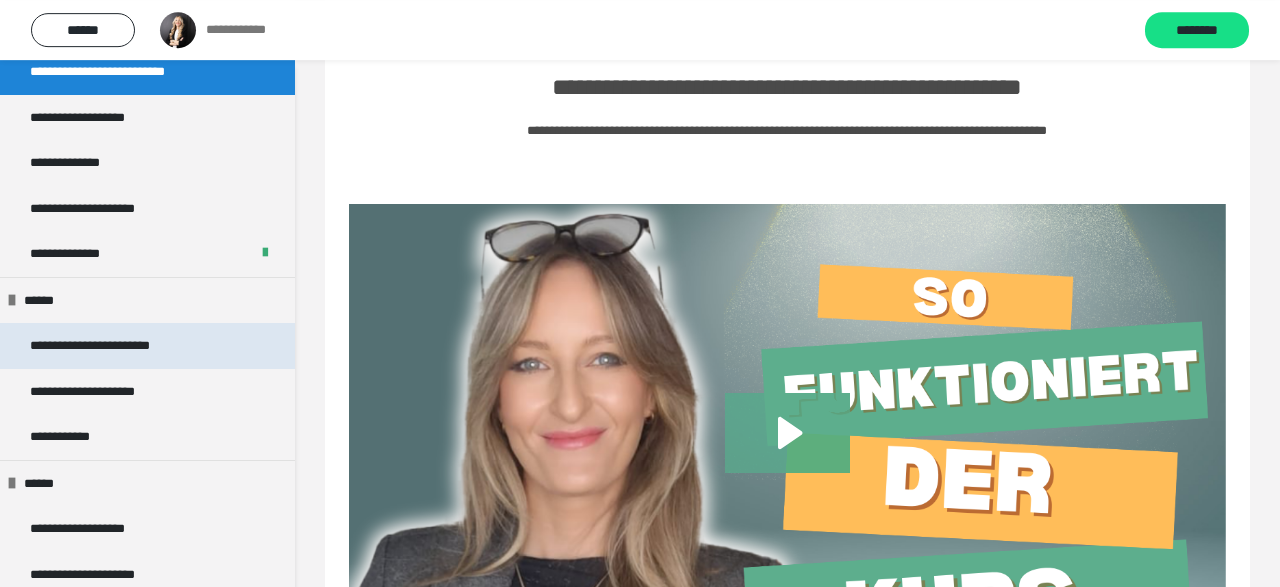 click on "**********" at bounding box center [114, 346] 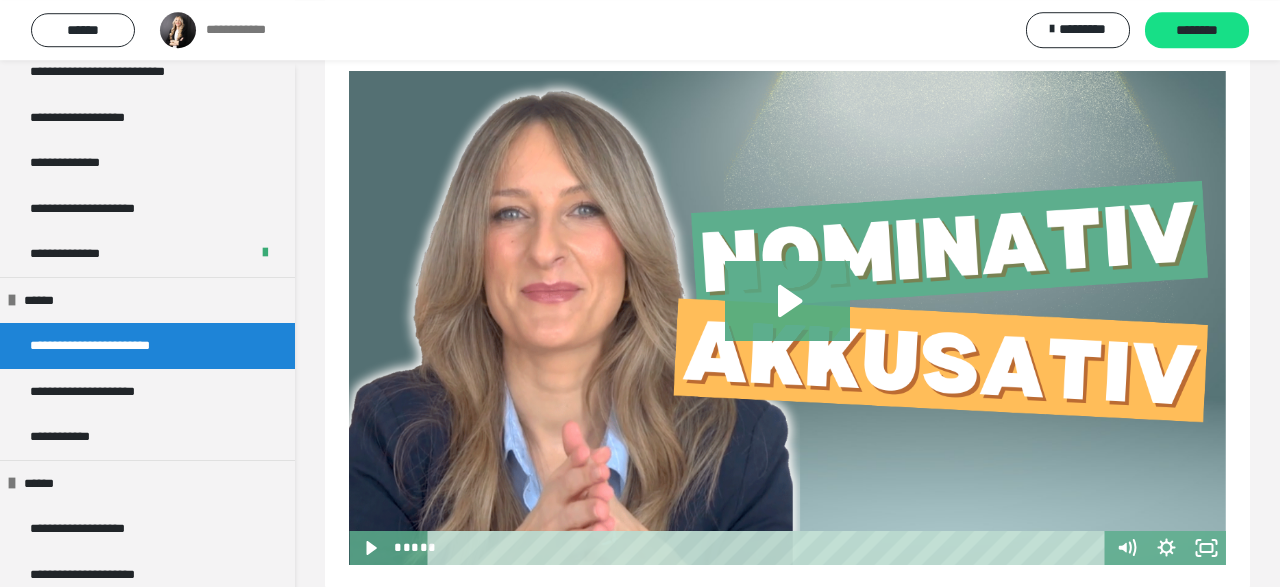 scroll, scrollTop: 222, scrollLeft: 0, axis: vertical 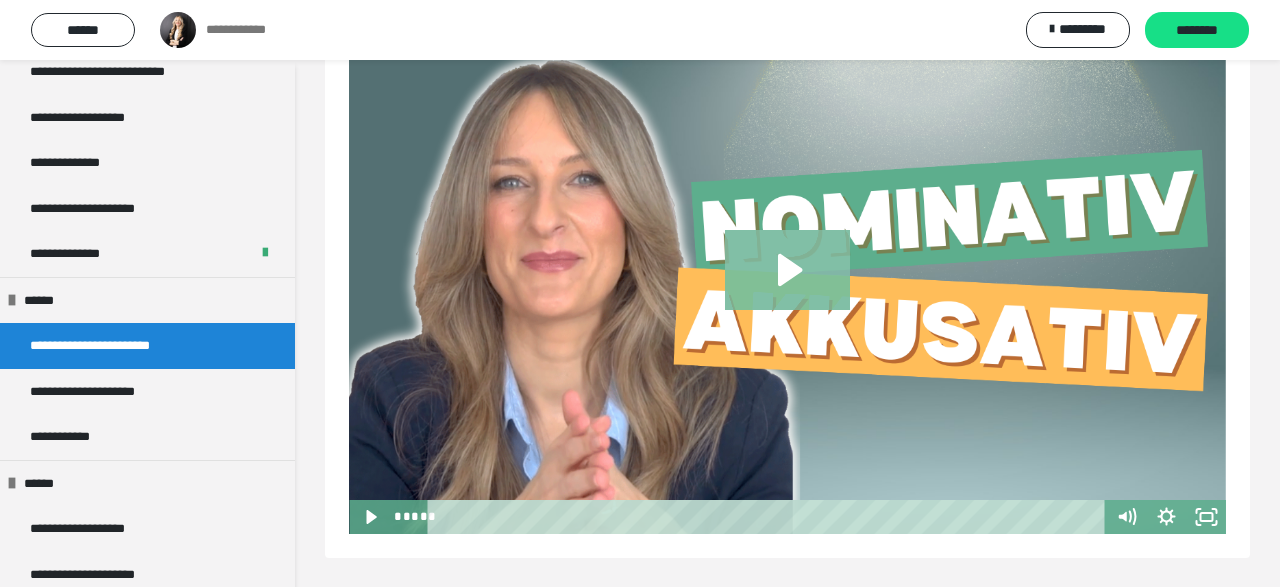 click 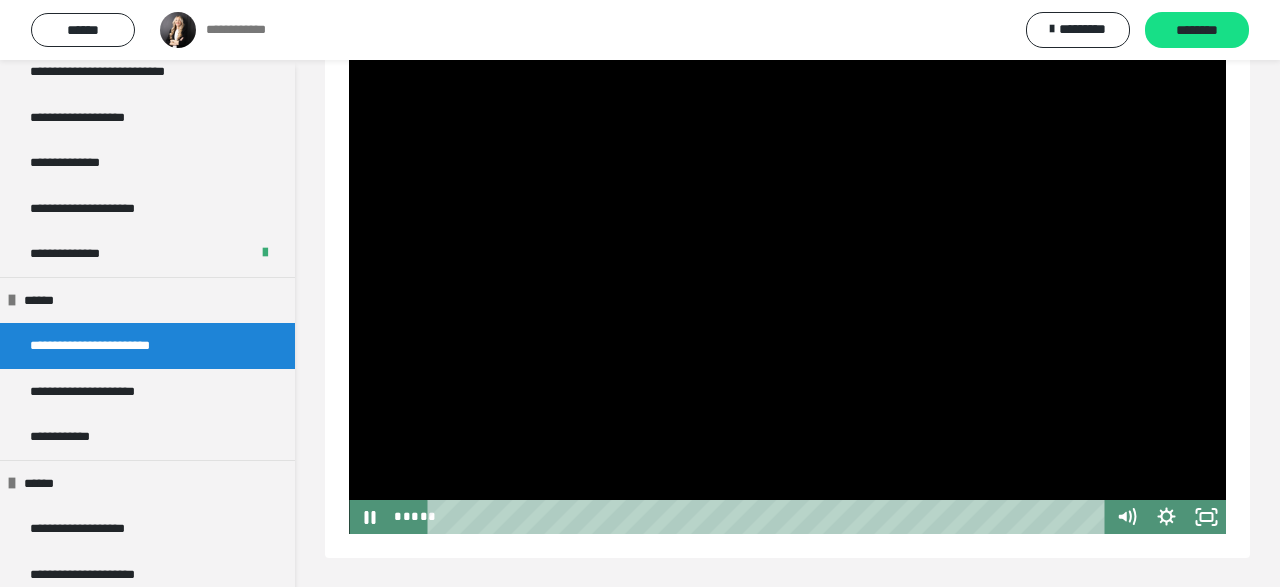 click at bounding box center [787, 286] 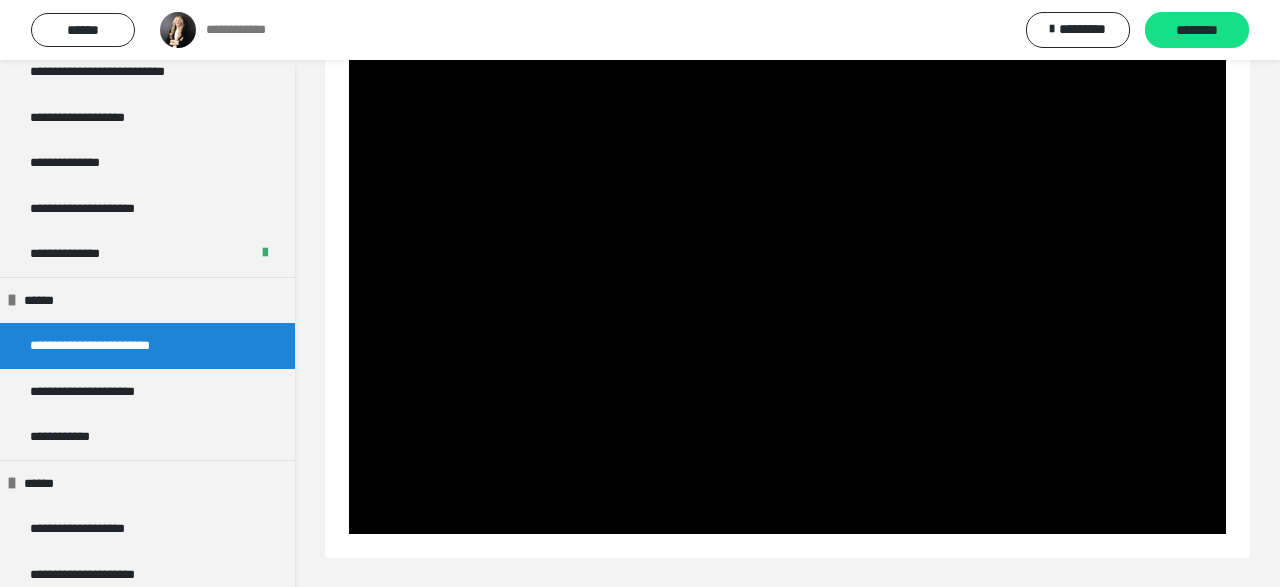 click at bounding box center [787, 286] 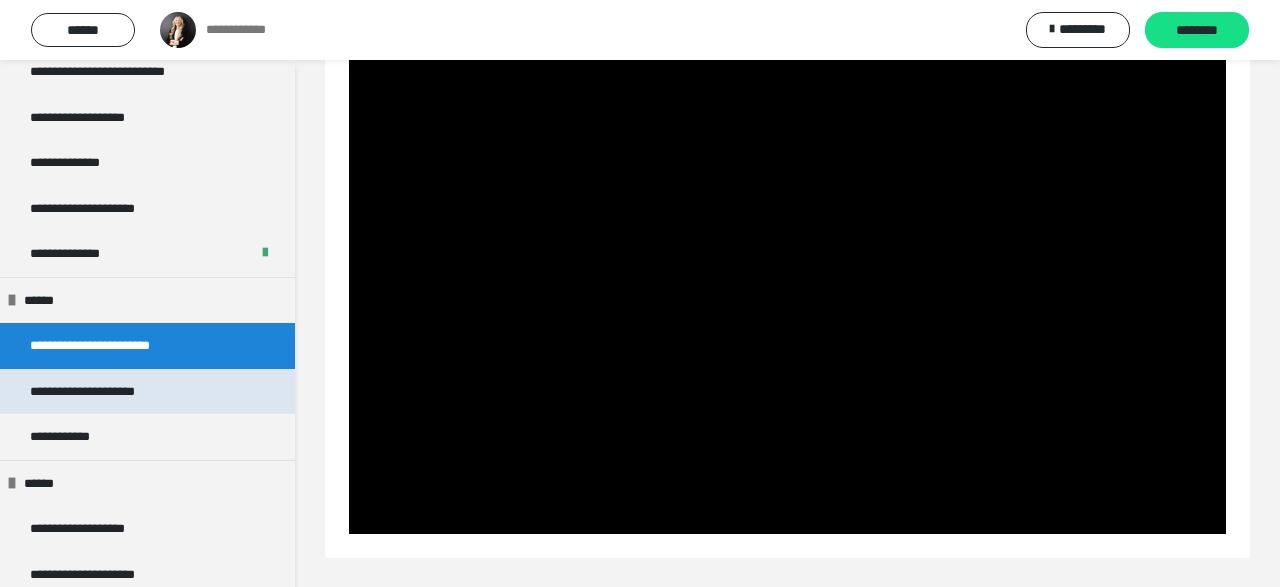 click on "**********" at bounding box center (98, 392) 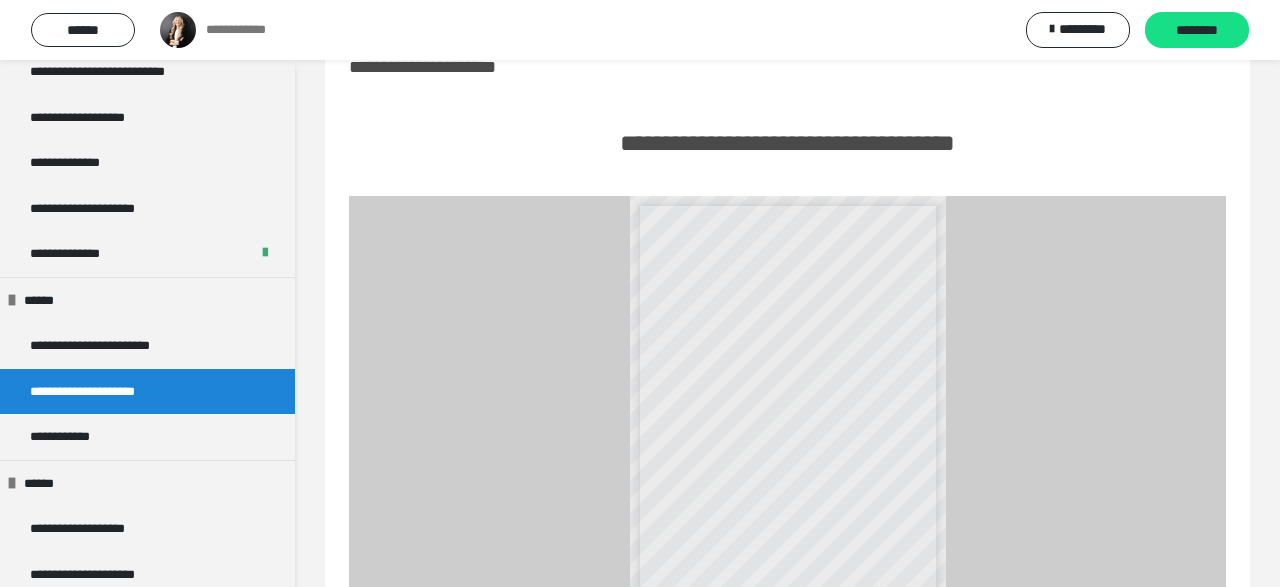scroll, scrollTop: 223, scrollLeft: 0, axis: vertical 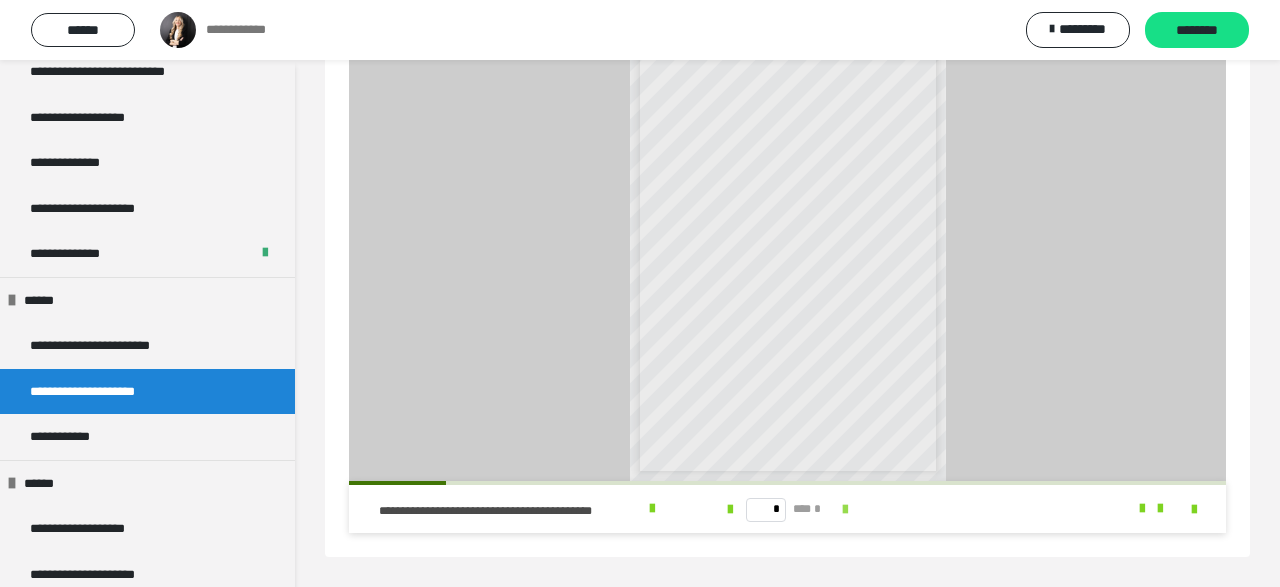 click at bounding box center [845, 510] 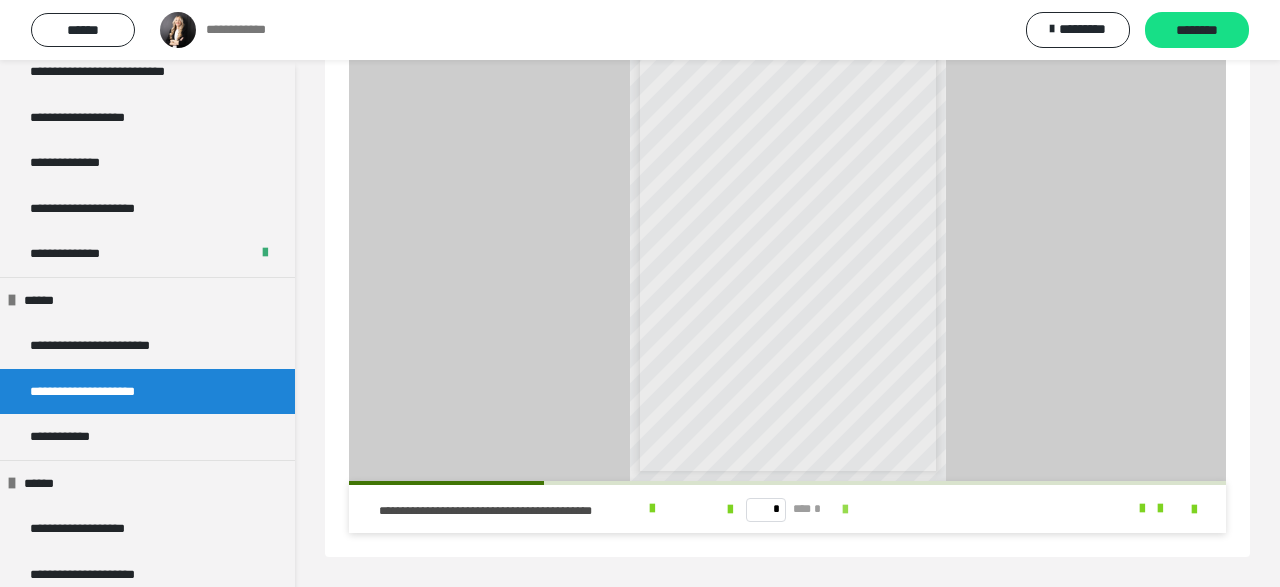 click at bounding box center [845, 510] 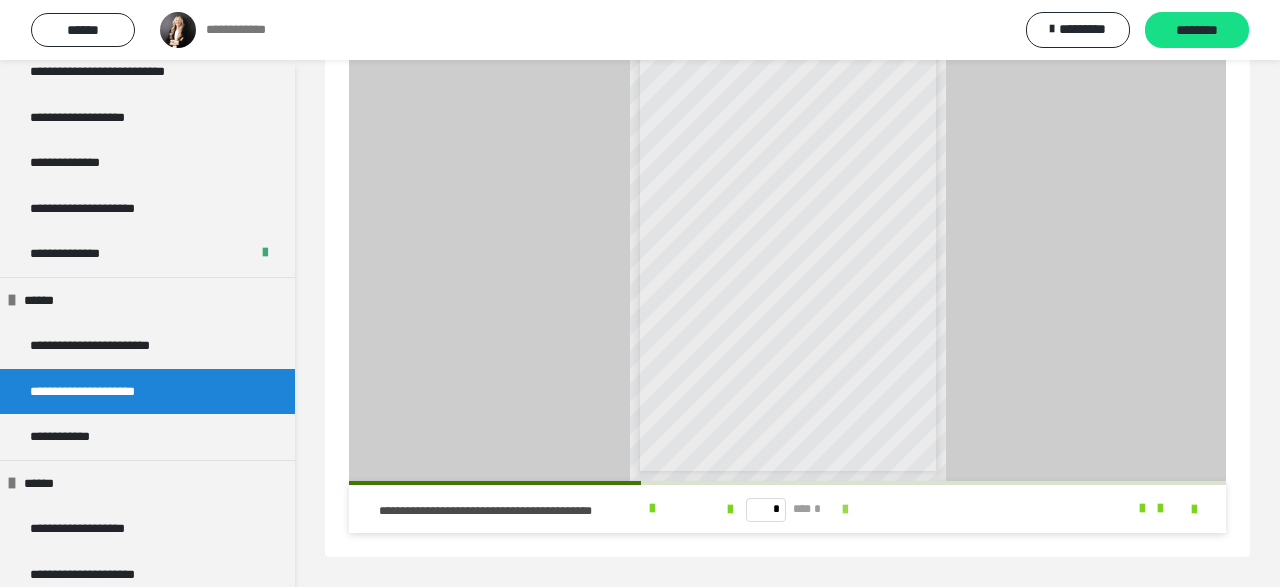 click at bounding box center [845, 510] 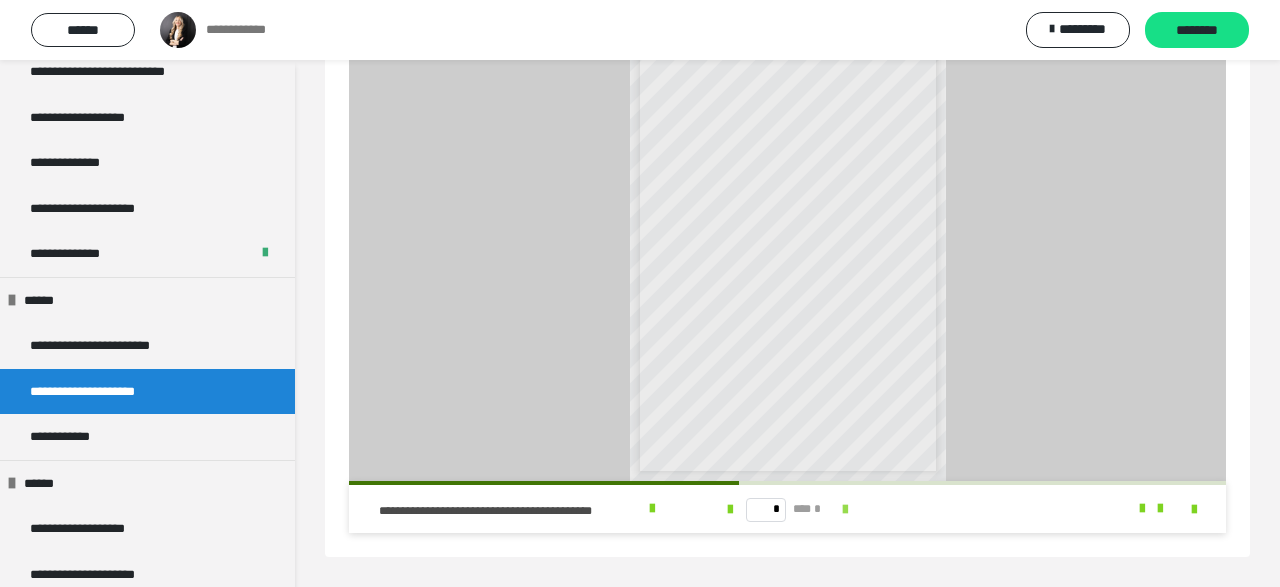 click at bounding box center [845, 510] 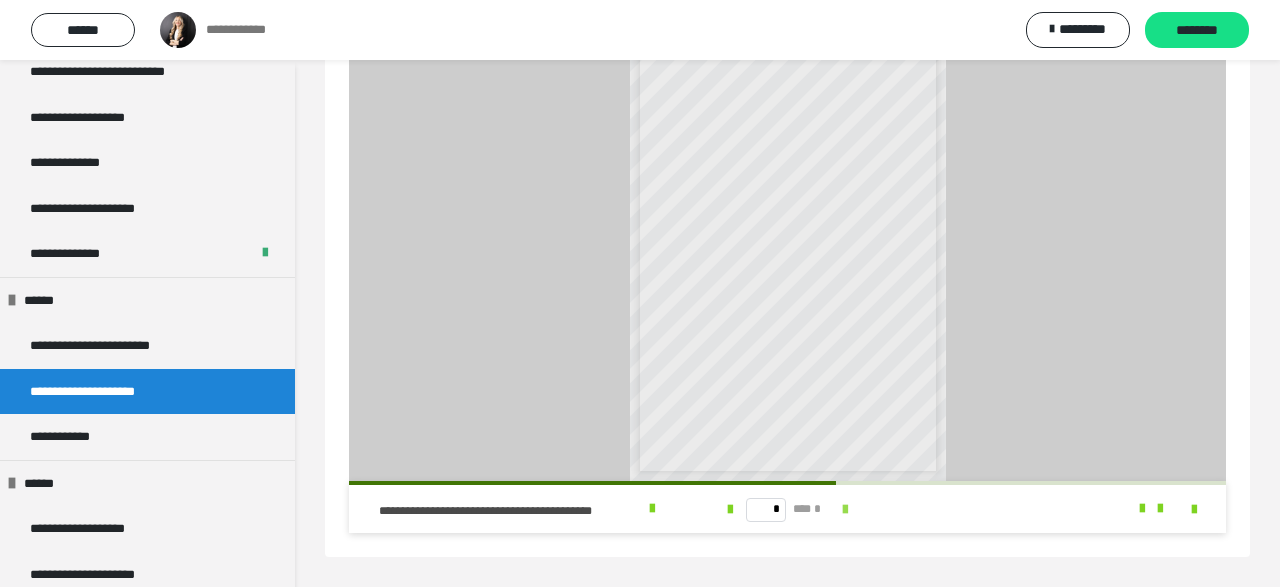 click at bounding box center [845, 510] 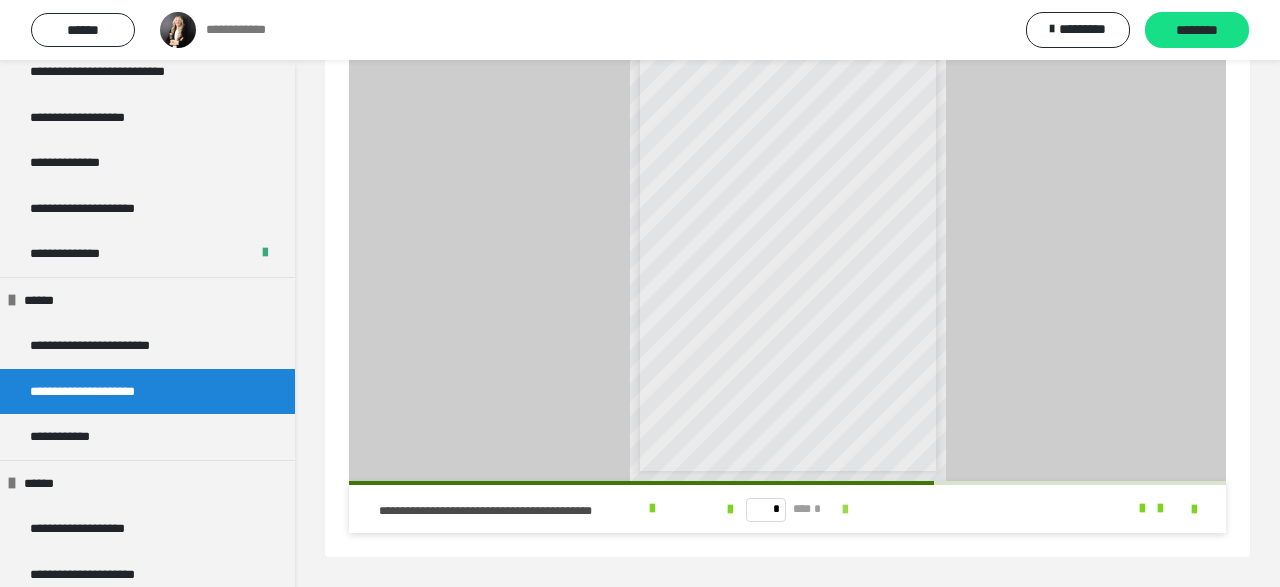 click at bounding box center (845, 510) 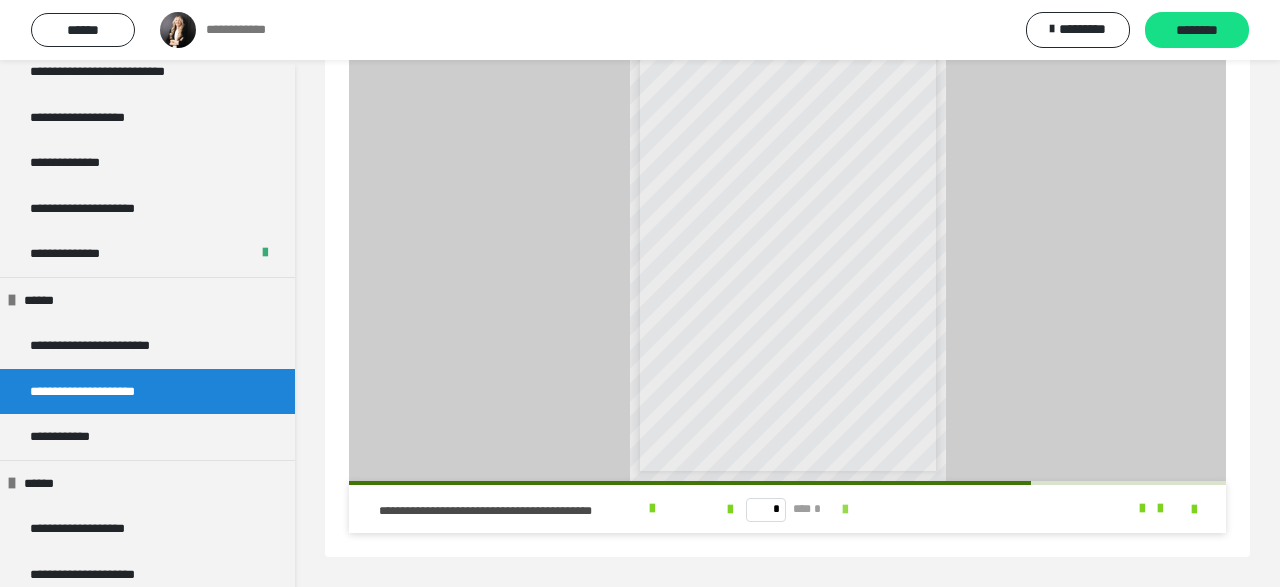 click at bounding box center [845, 510] 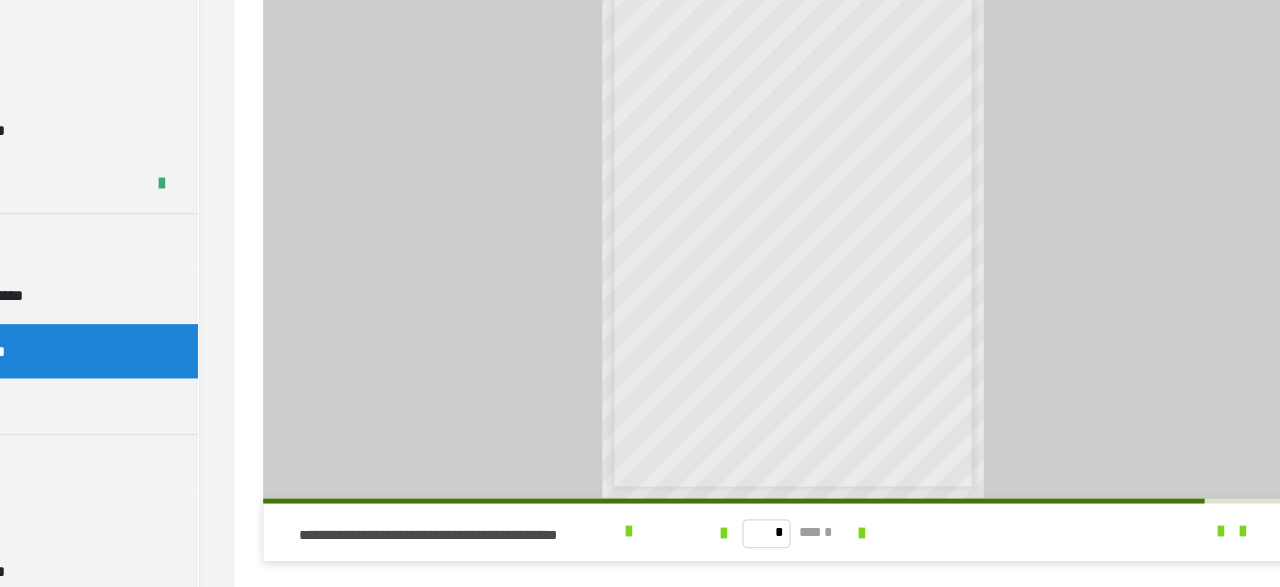 scroll, scrollTop: 208, scrollLeft: 0, axis: vertical 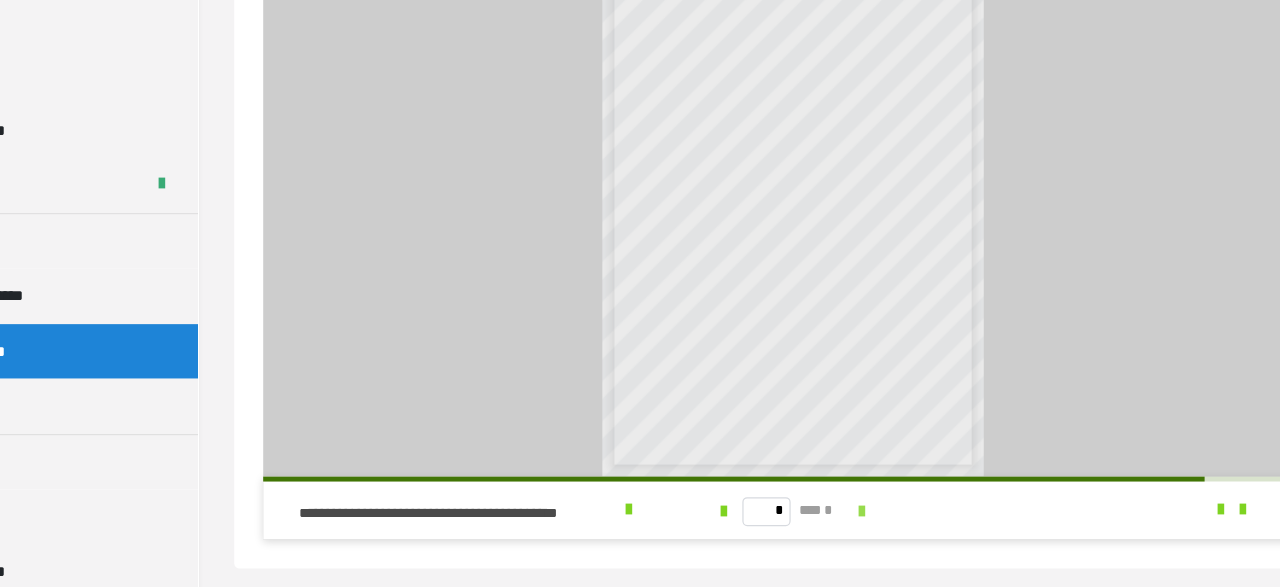 click at bounding box center (845, 525) 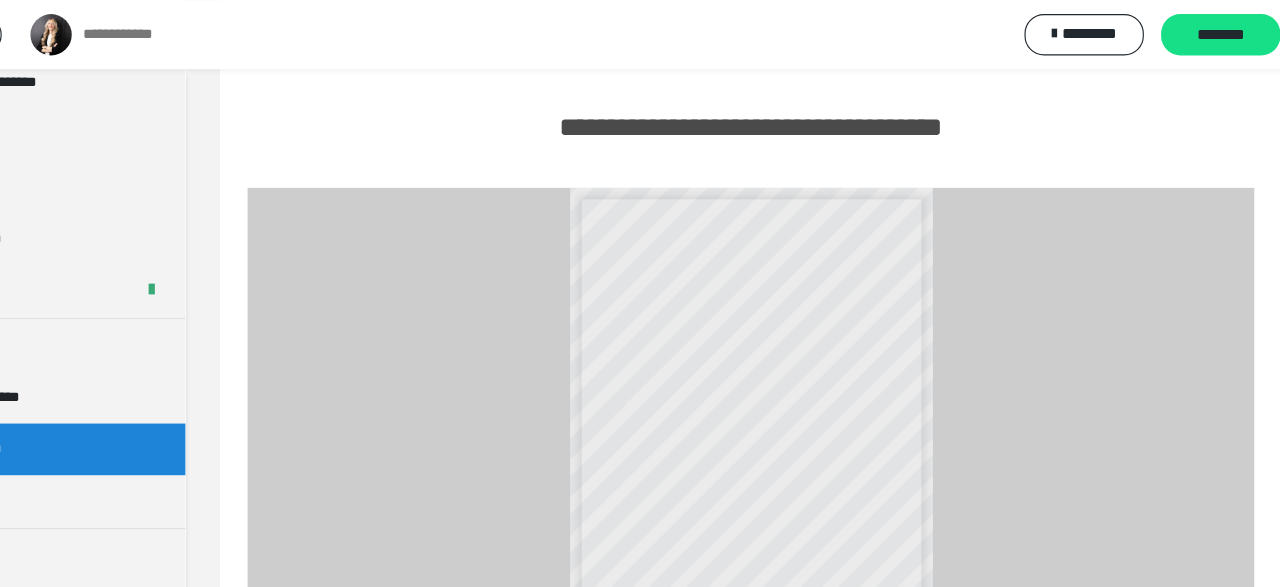 scroll, scrollTop: 80, scrollLeft: 0, axis: vertical 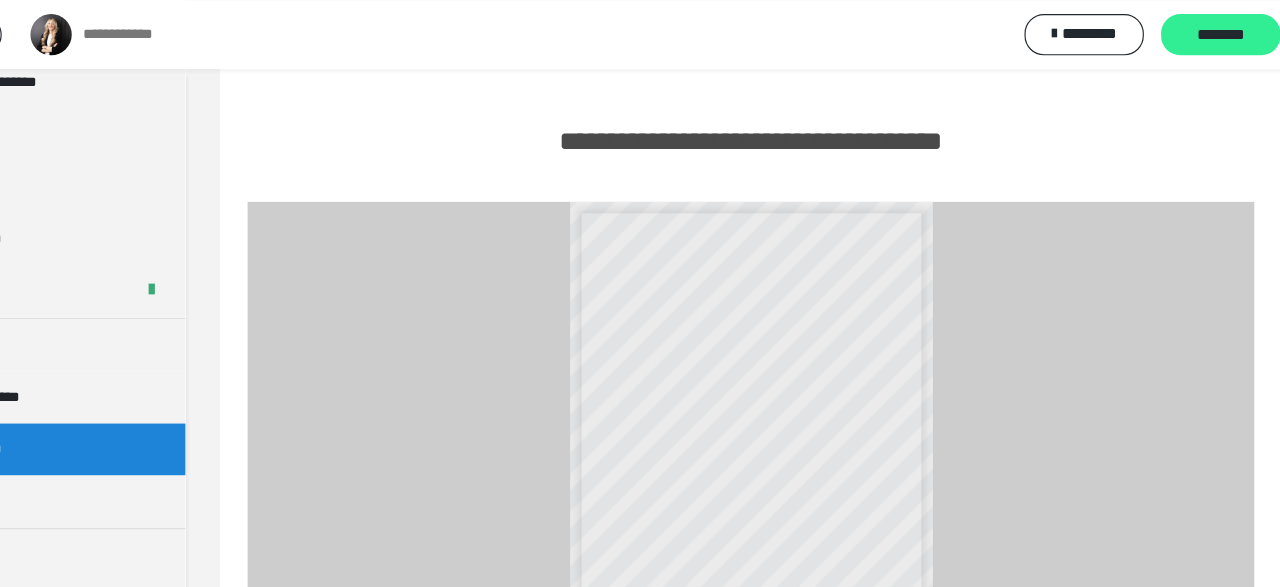 click on "********" at bounding box center (1197, 31) 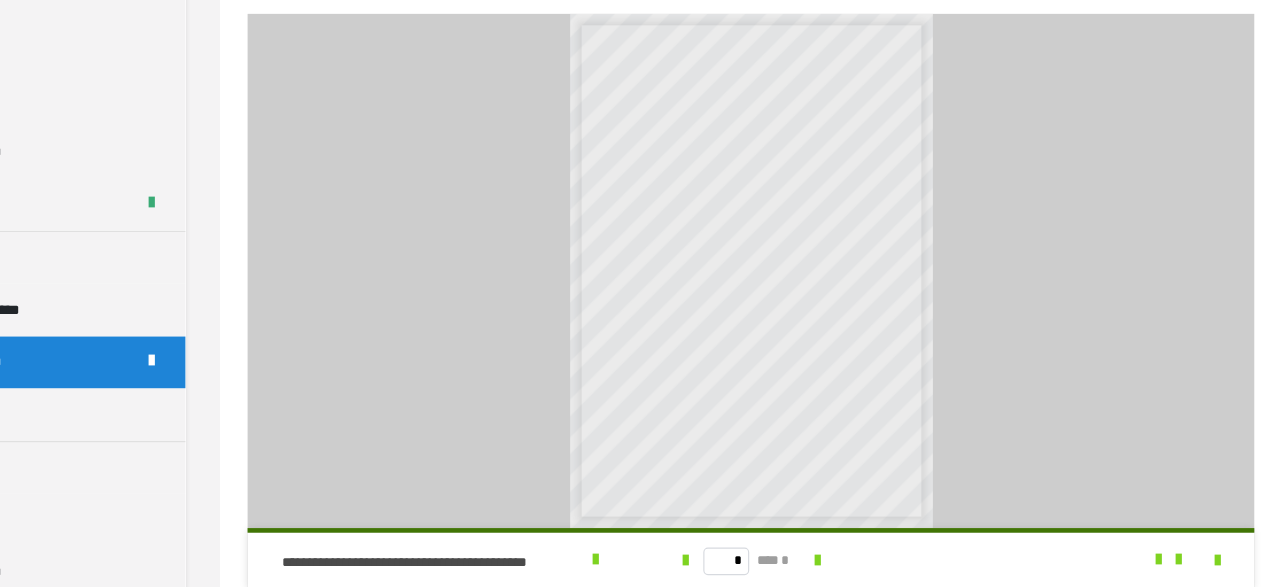 scroll, scrollTop: 196, scrollLeft: 0, axis: vertical 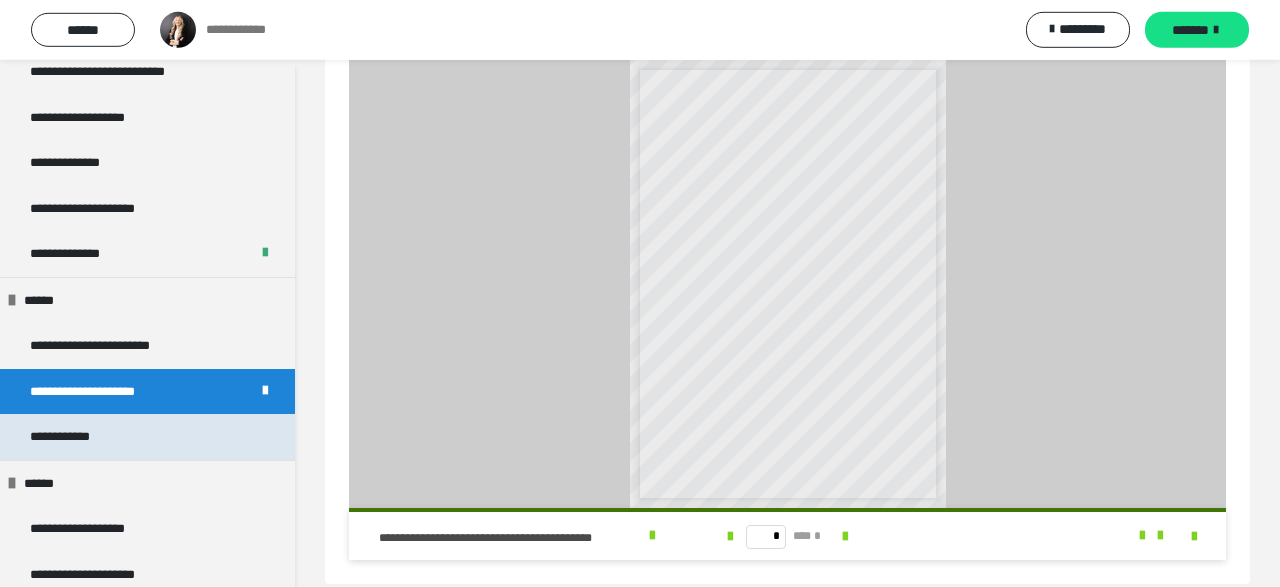 click on "**********" at bounding box center [79, 437] 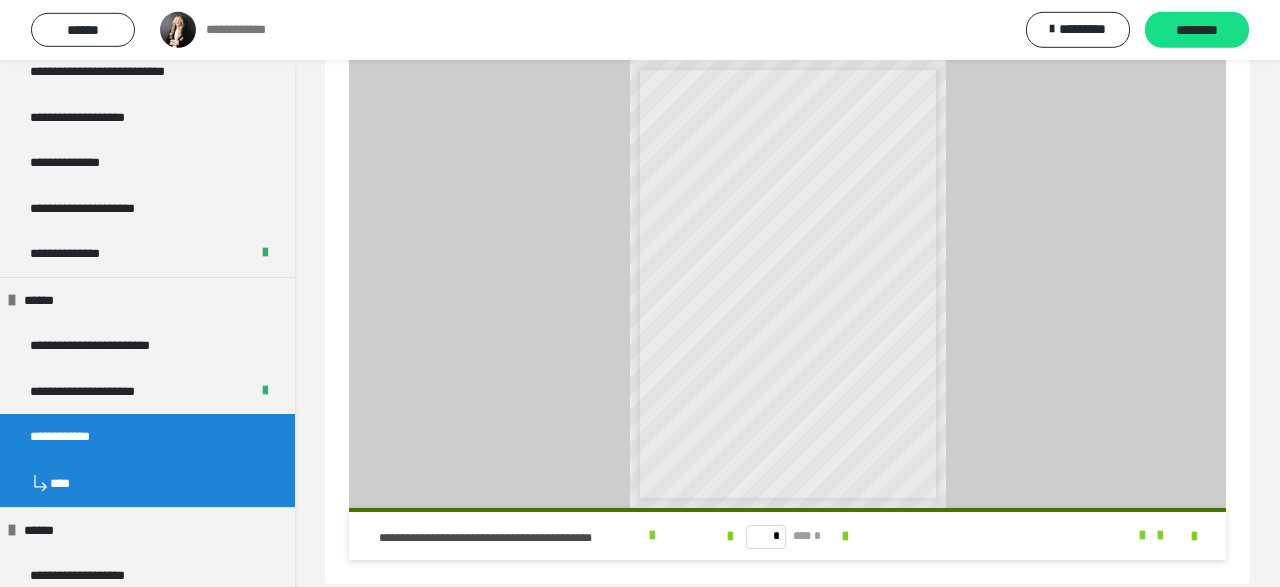 scroll, scrollTop: 60, scrollLeft: 0, axis: vertical 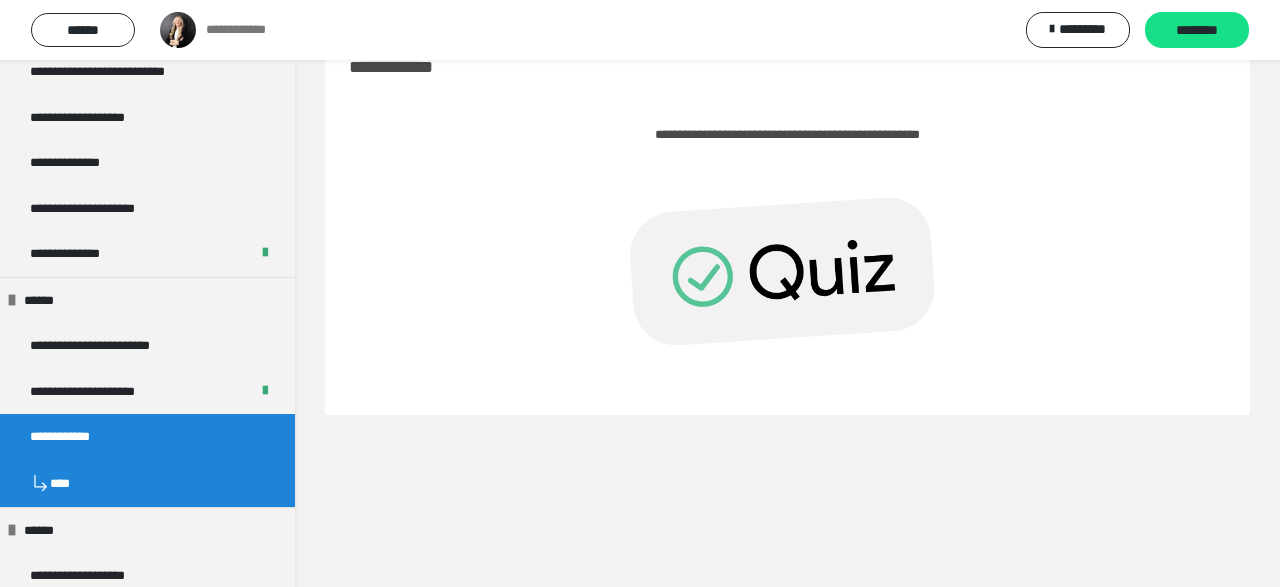 click at bounding box center (787, 267) 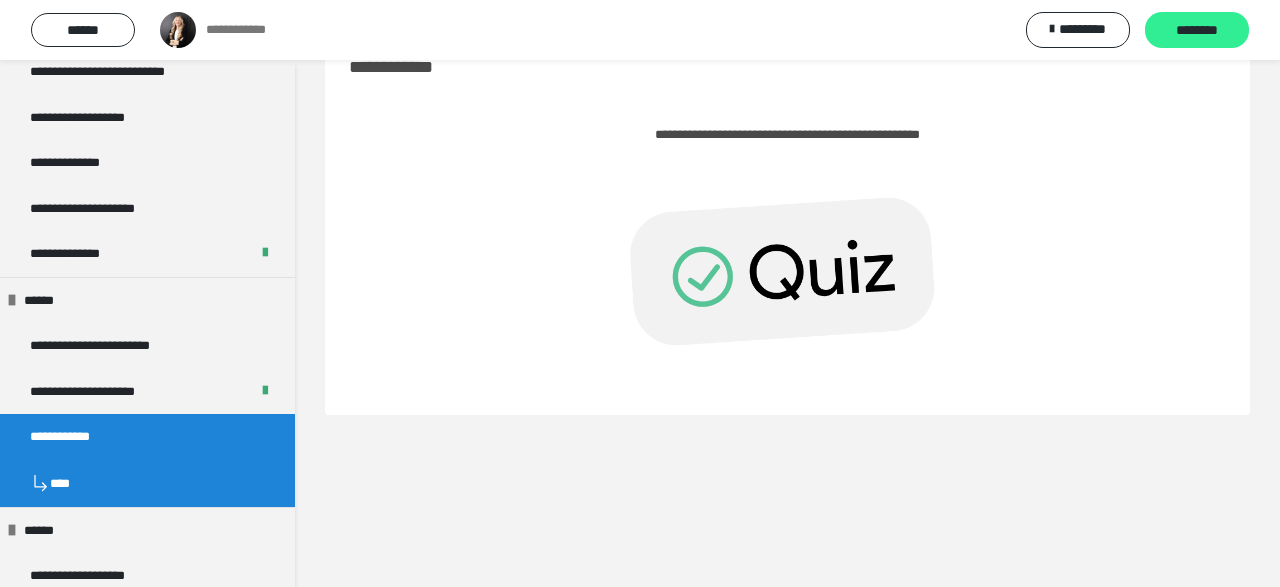 click on "********" at bounding box center [1197, 31] 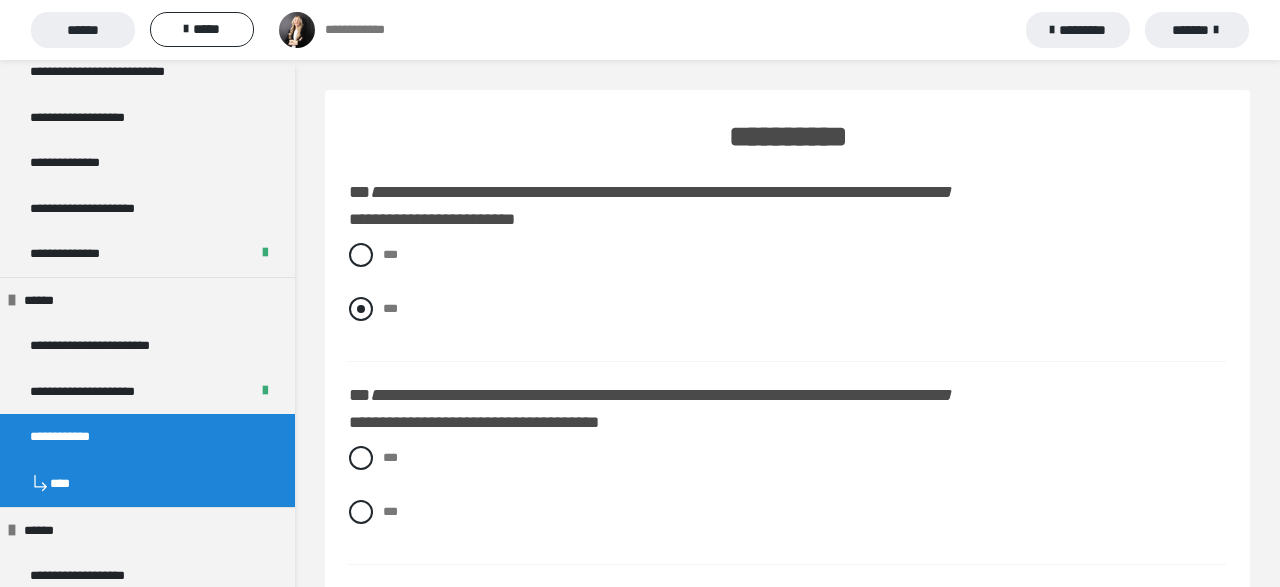 click at bounding box center (361, 309) 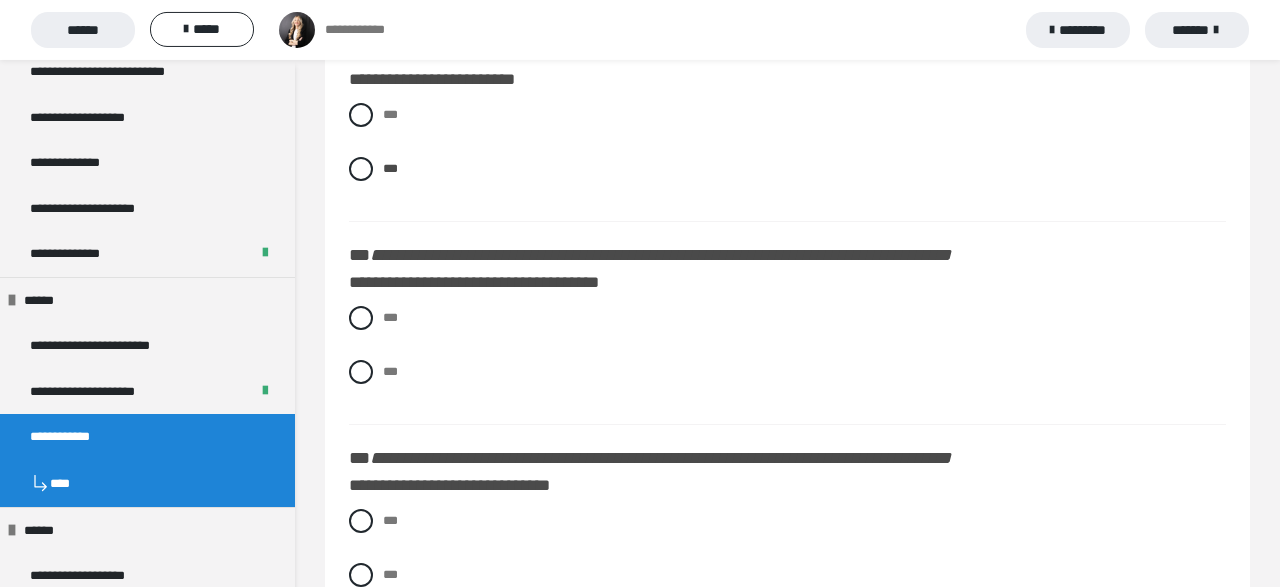 scroll, scrollTop: 141, scrollLeft: 0, axis: vertical 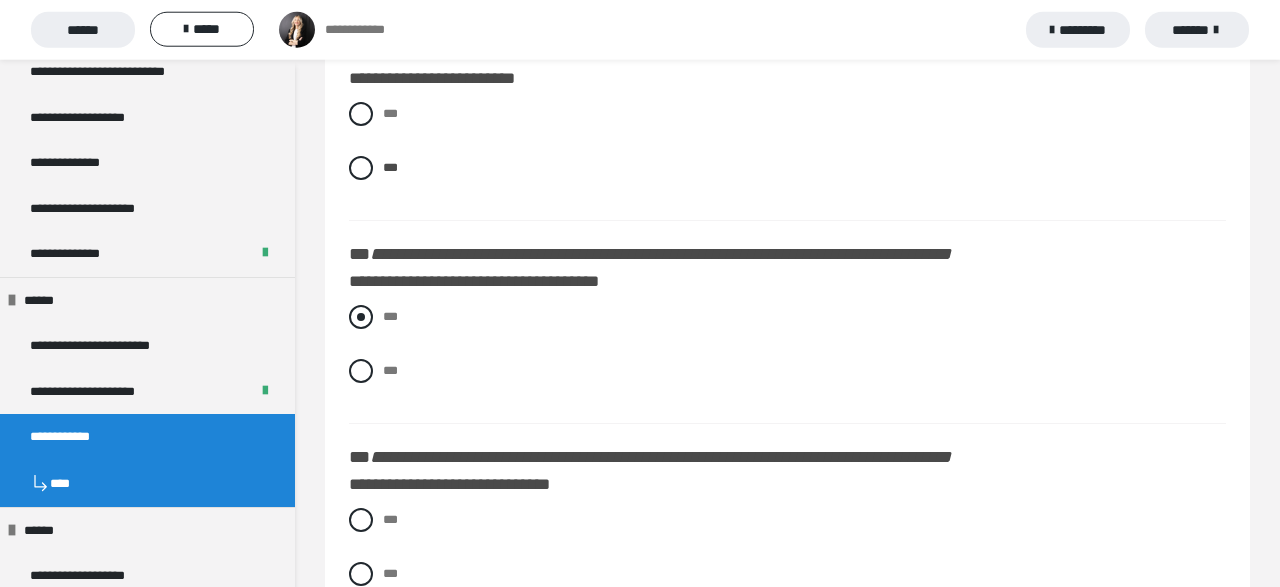 click at bounding box center (361, 317) 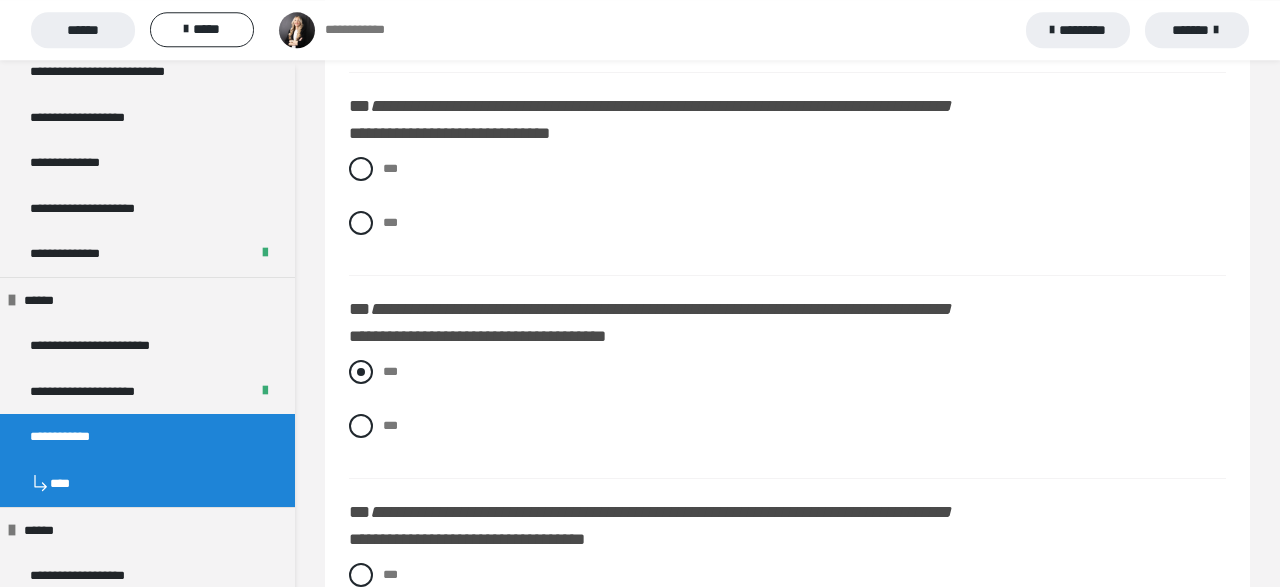 scroll, scrollTop: 497, scrollLeft: 0, axis: vertical 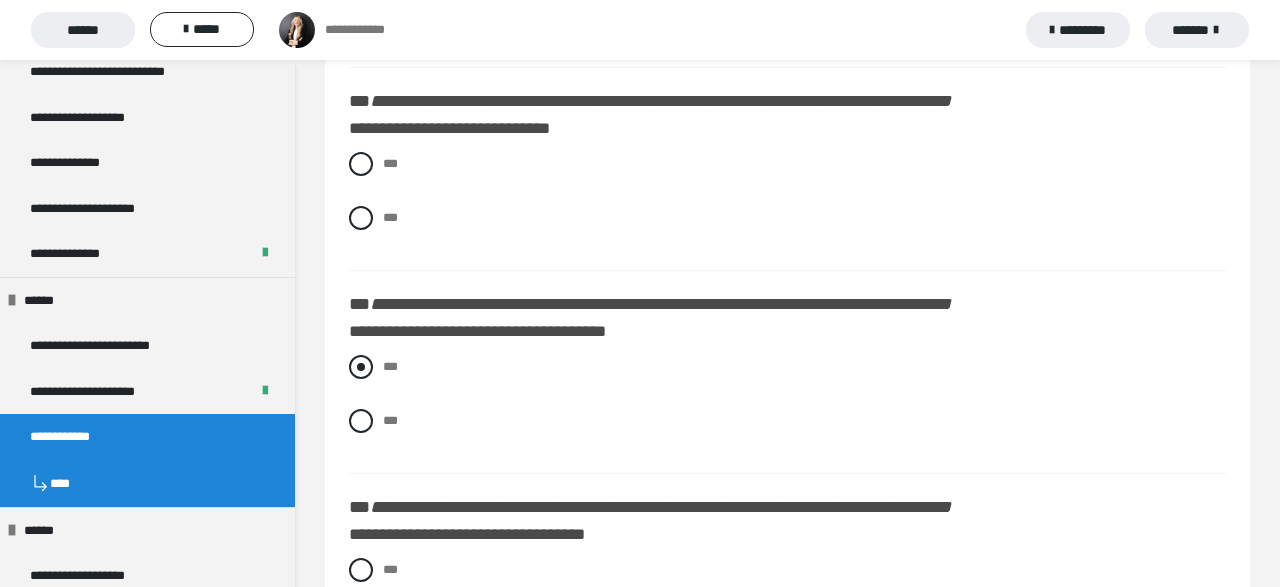 click at bounding box center (361, 367) 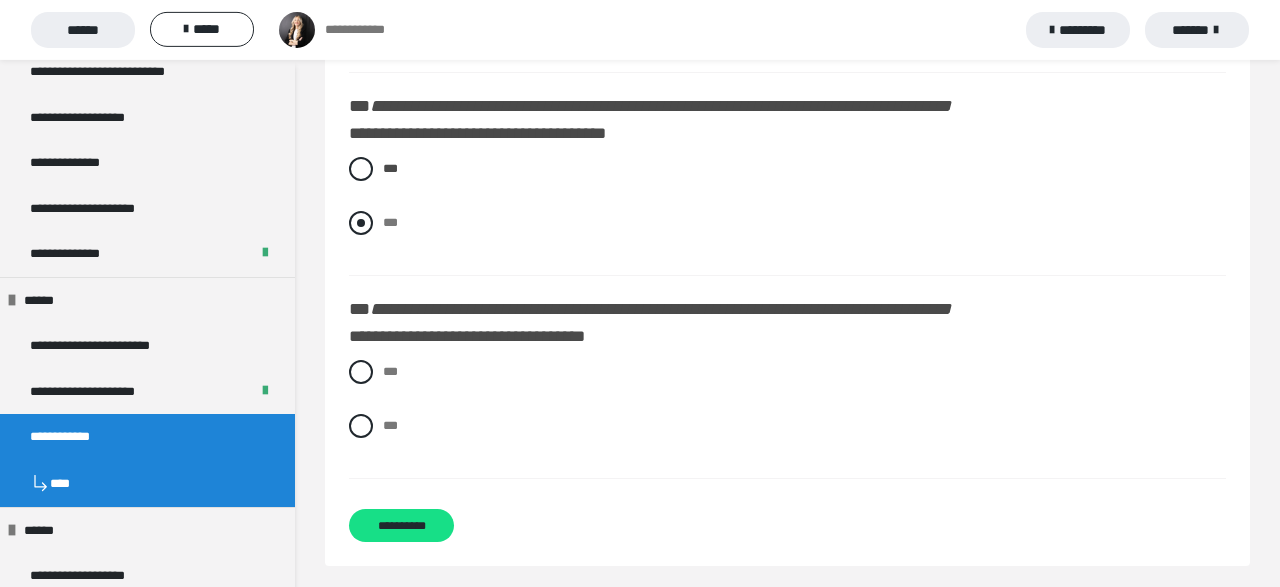 scroll, scrollTop: 700, scrollLeft: 0, axis: vertical 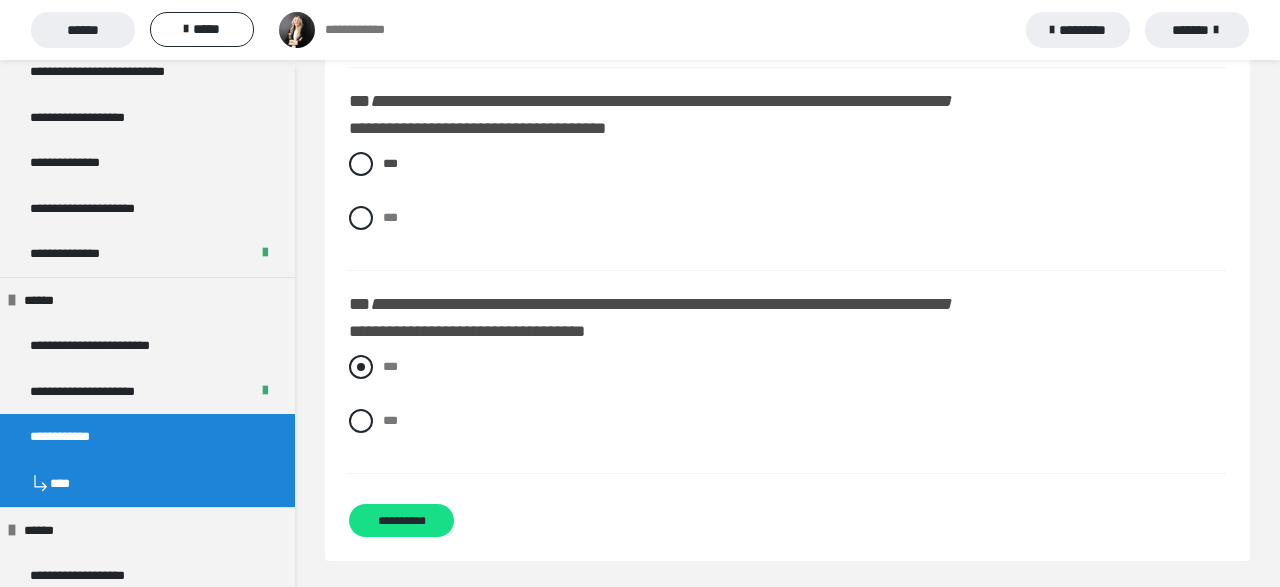 click at bounding box center (361, 367) 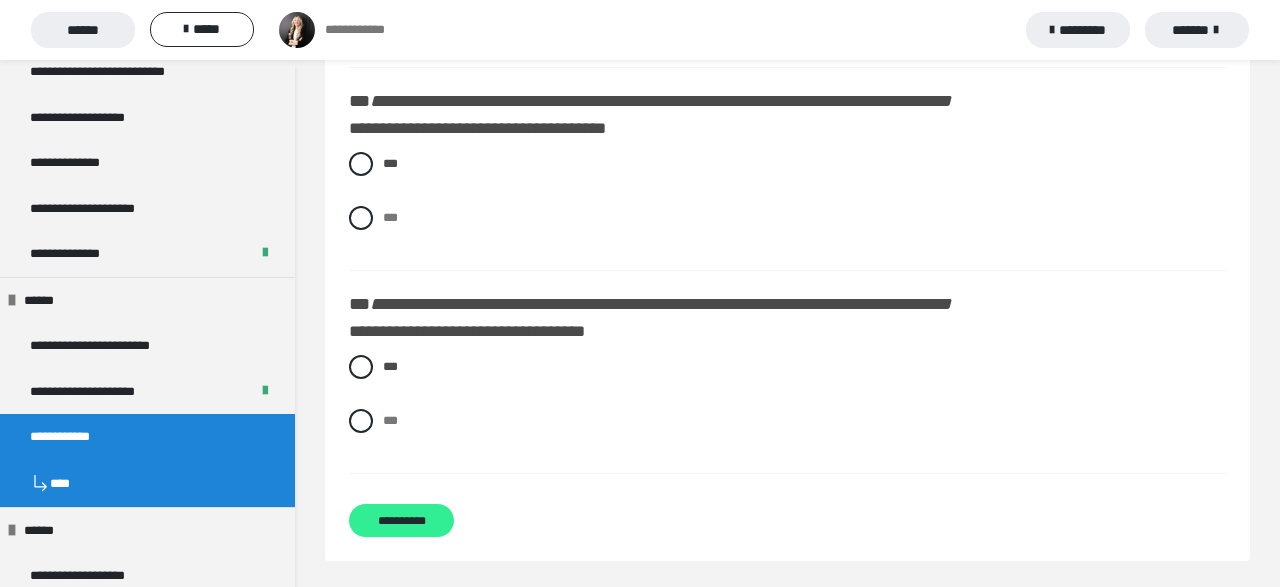 click on "**********" at bounding box center (401, 520) 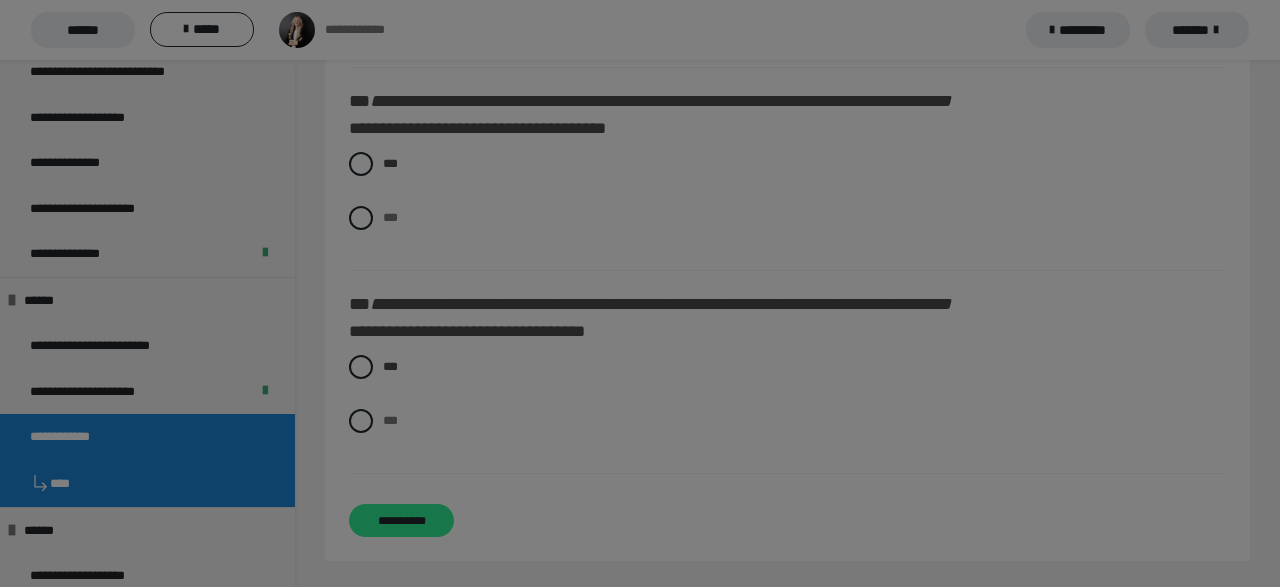scroll, scrollTop: 60, scrollLeft: 0, axis: vertical 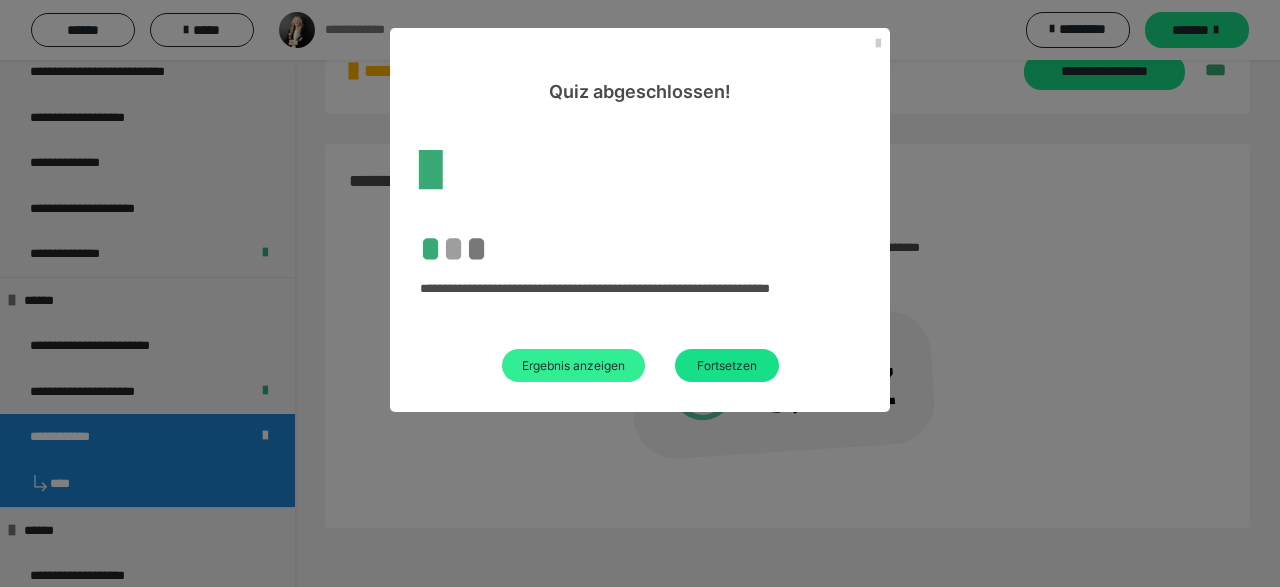 click on "Ergebnis anzeigen" at bounding box center (573, 365) 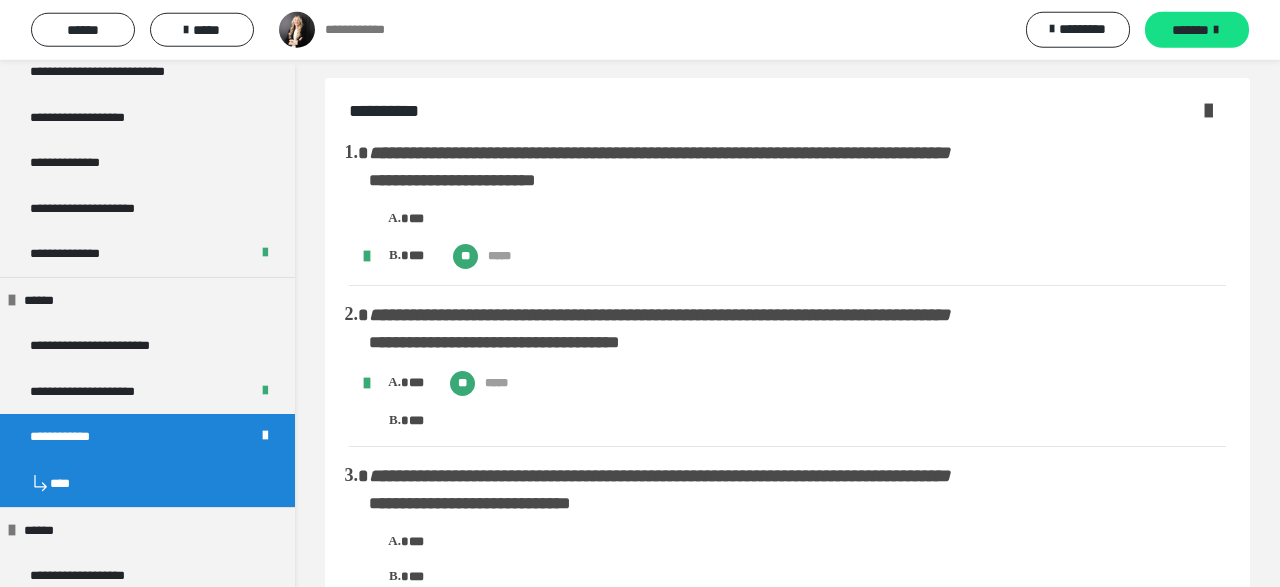 scroll, scrollTop: 0, scrollLeft: 0, axis: both 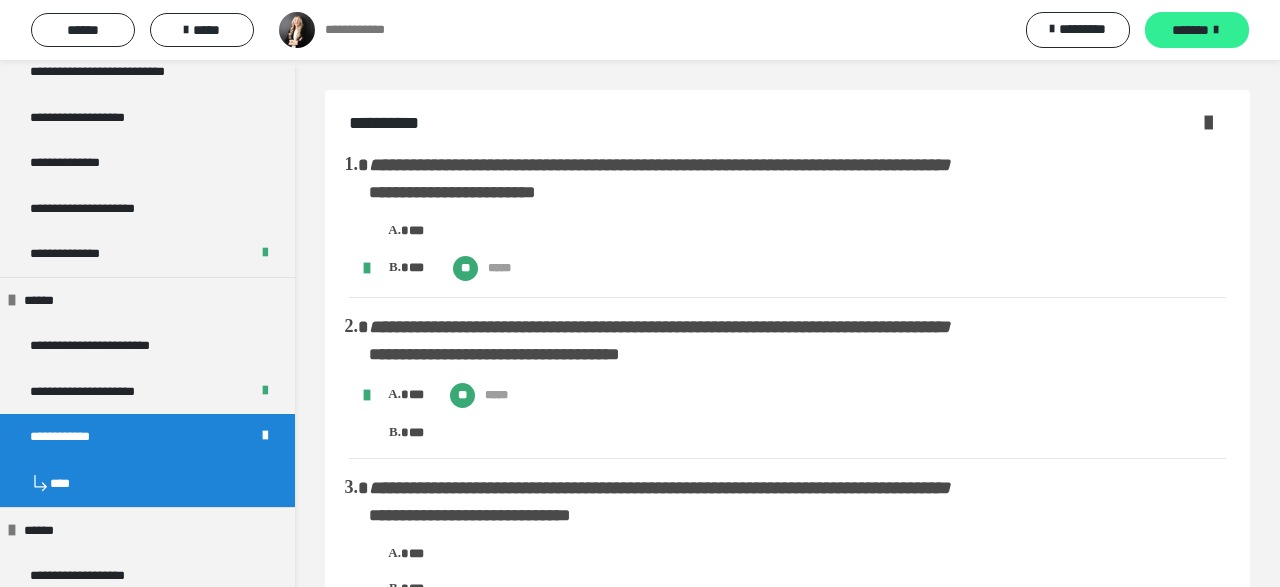 click on "*******" at bounding box center (1190, 30) 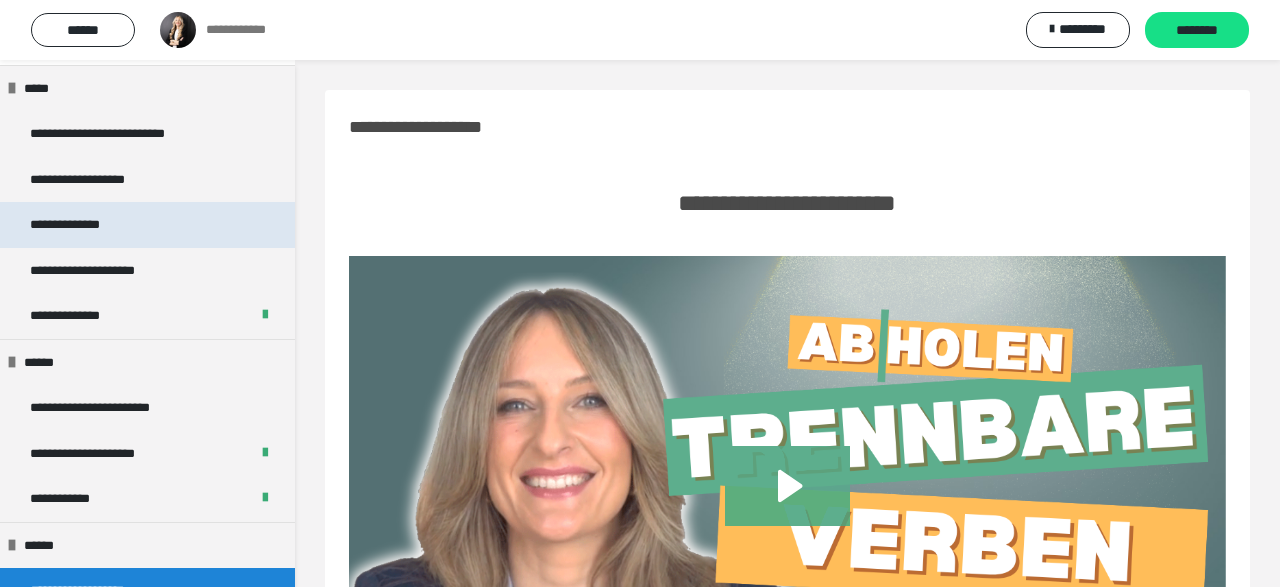 scroll, scrollTop: 140, scrollLeft: 0, axis: vertical 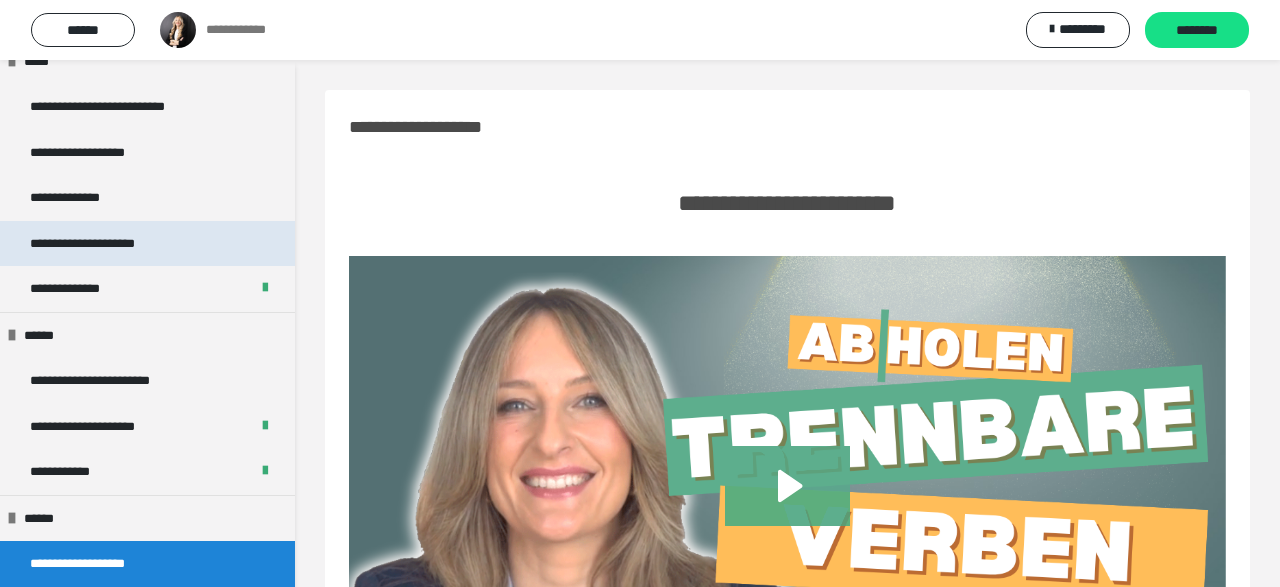 click on "**********" at bounding box center [96, 244] 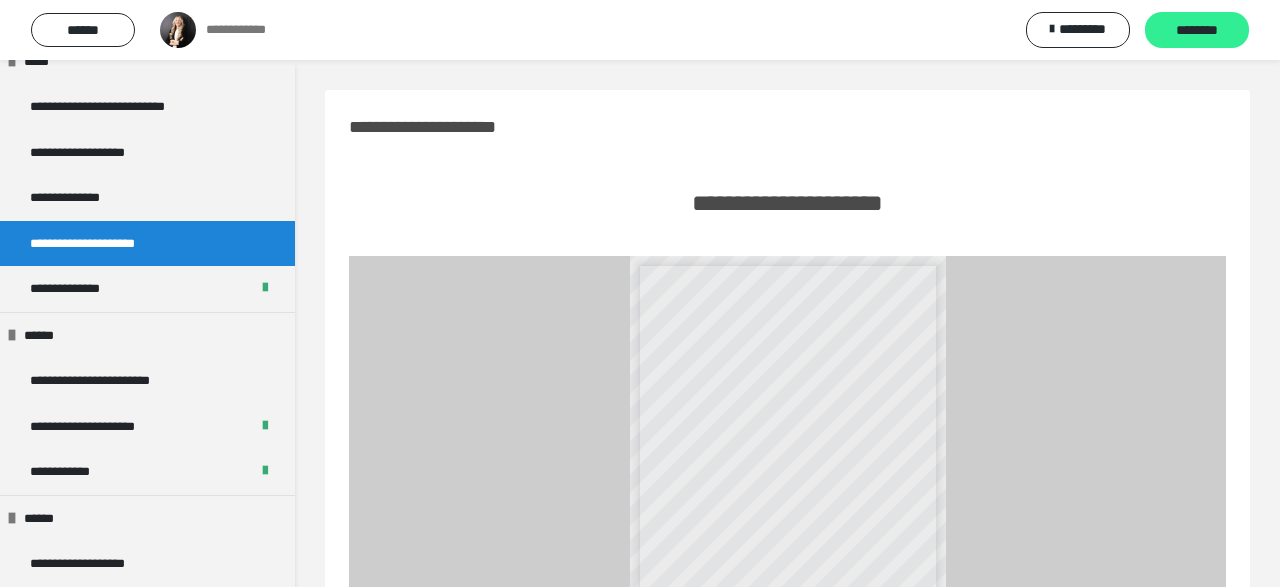 click on "********" at bounding box center (1197, 31) 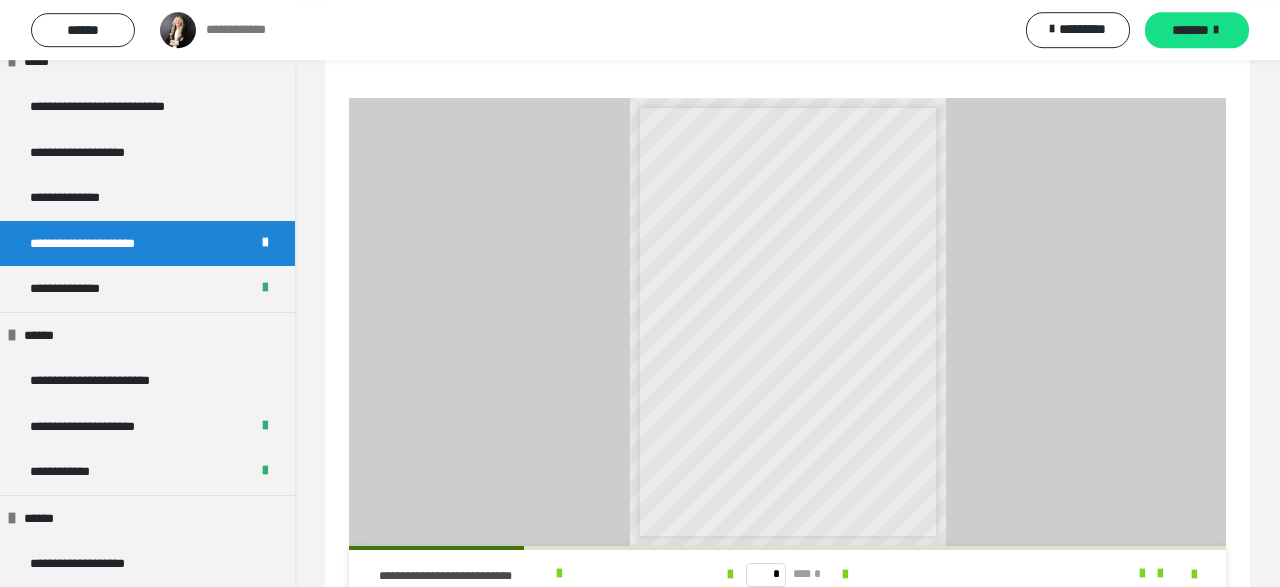 scroll, scrollTop: 162, scrollLeft: 0, axis: vertical 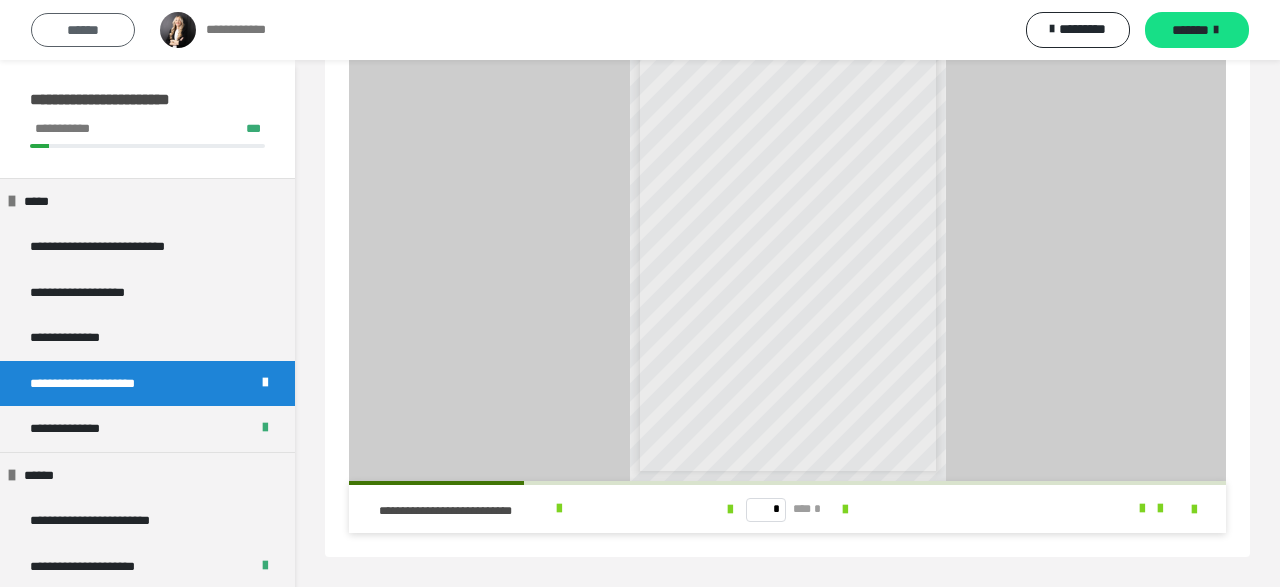 click on "******" at bounding box center [83, 30] 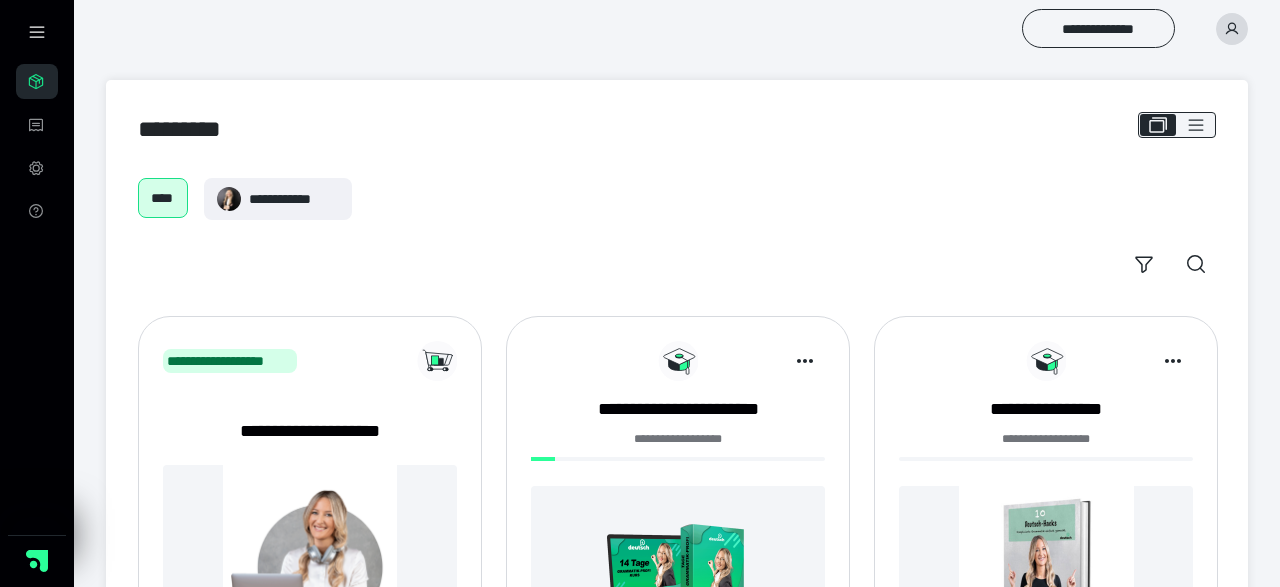 scroll, scrollTop: 100, scrollLeft: 0, axis: vertical 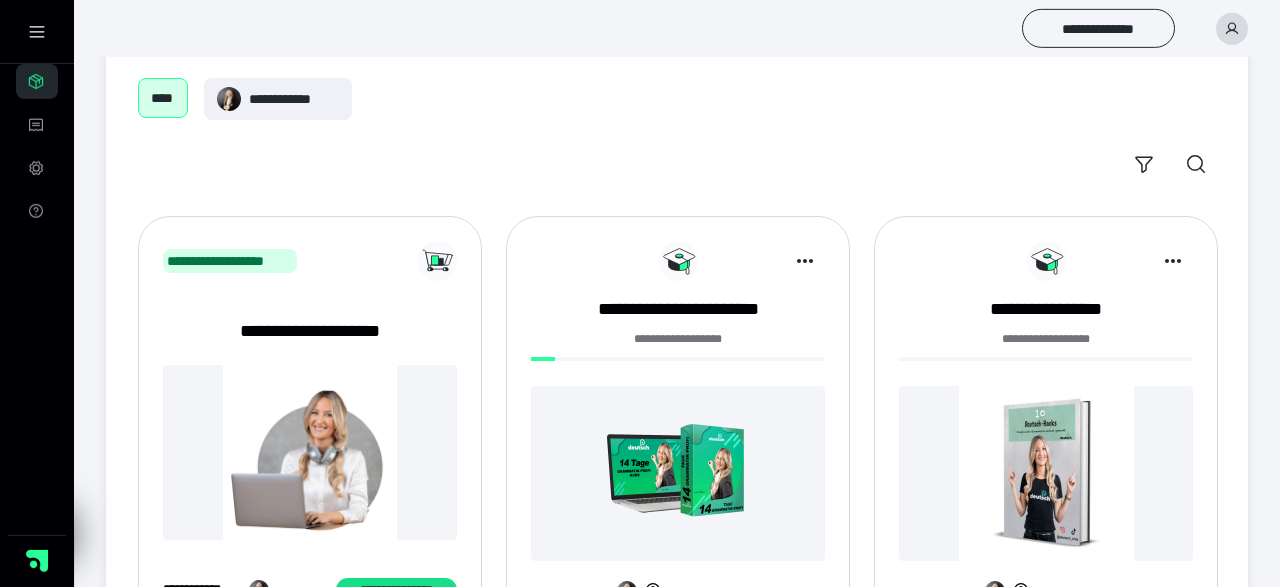 click on "****" at bounding box center [163, 98] 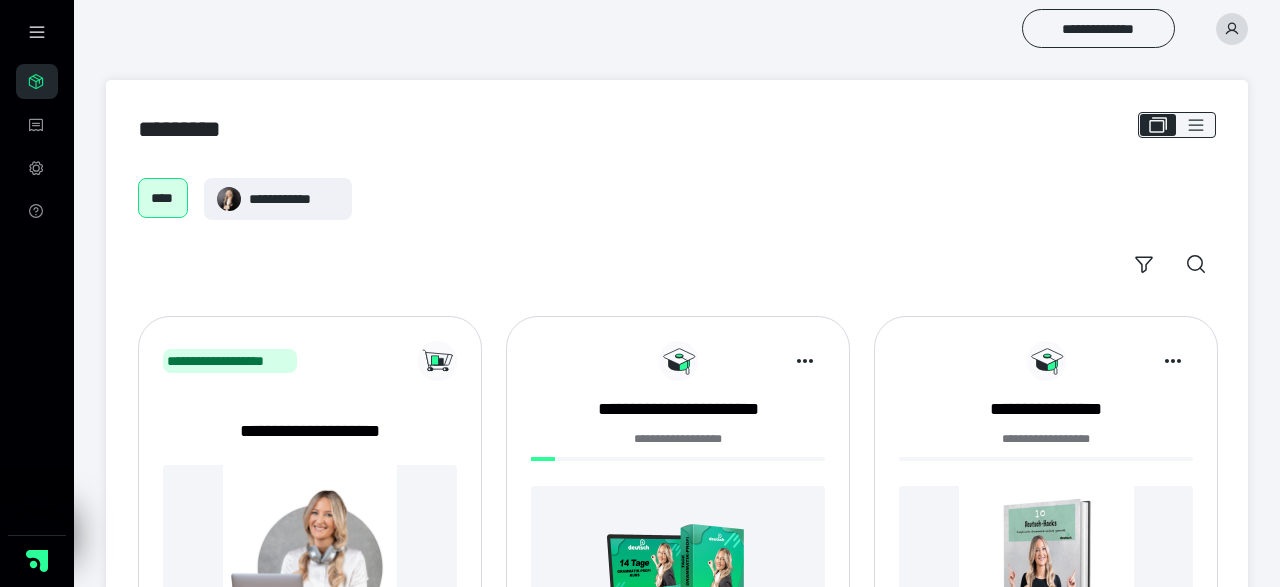 scroll, scrollTop: 192, scrollLeft: 0, axis: vertical 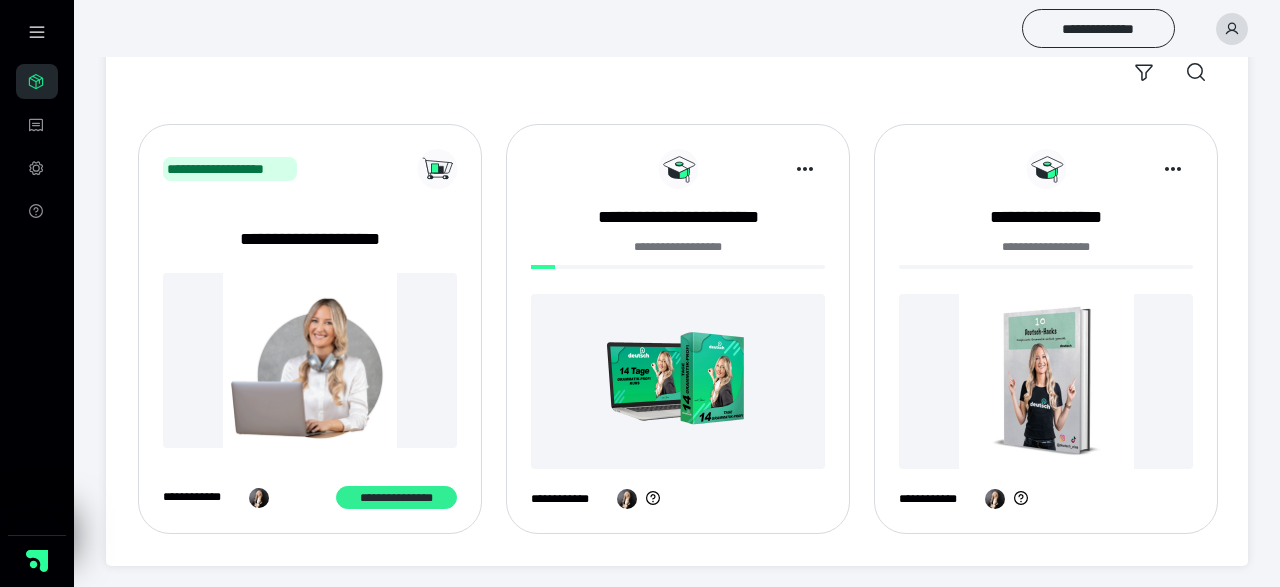 click on "**********" at bounding box center [396, 497] 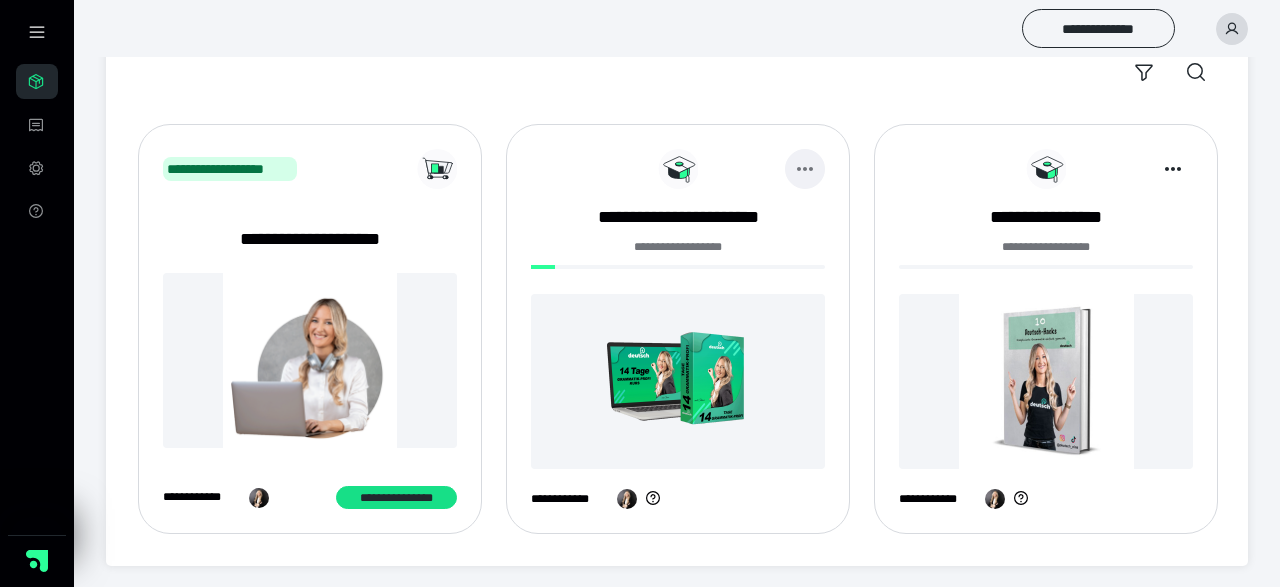 click 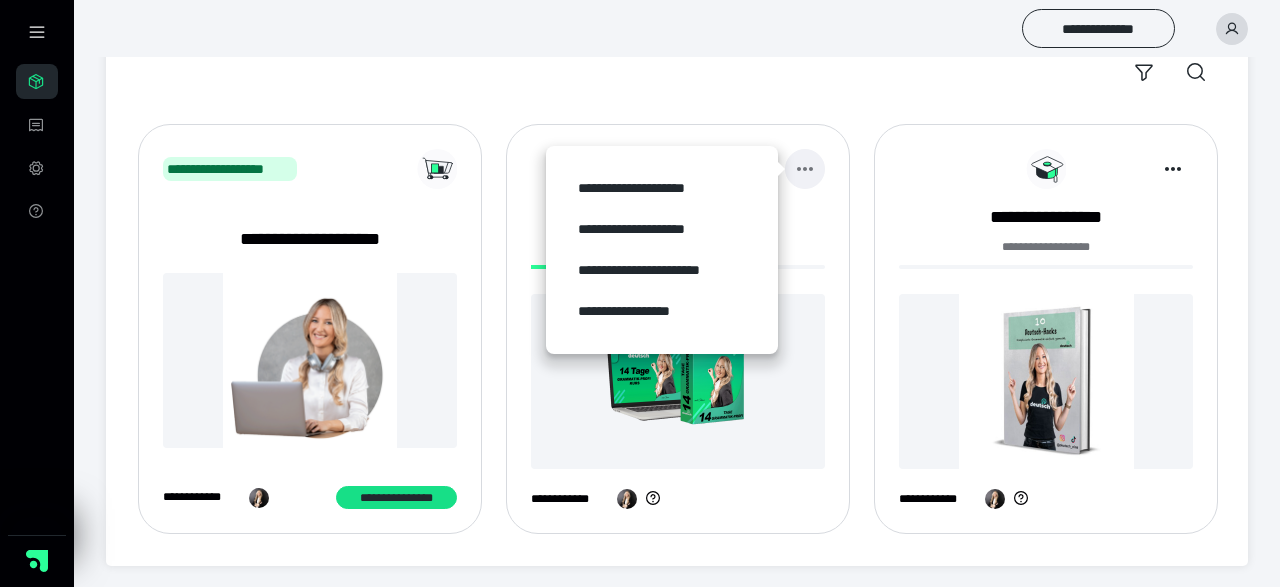 click 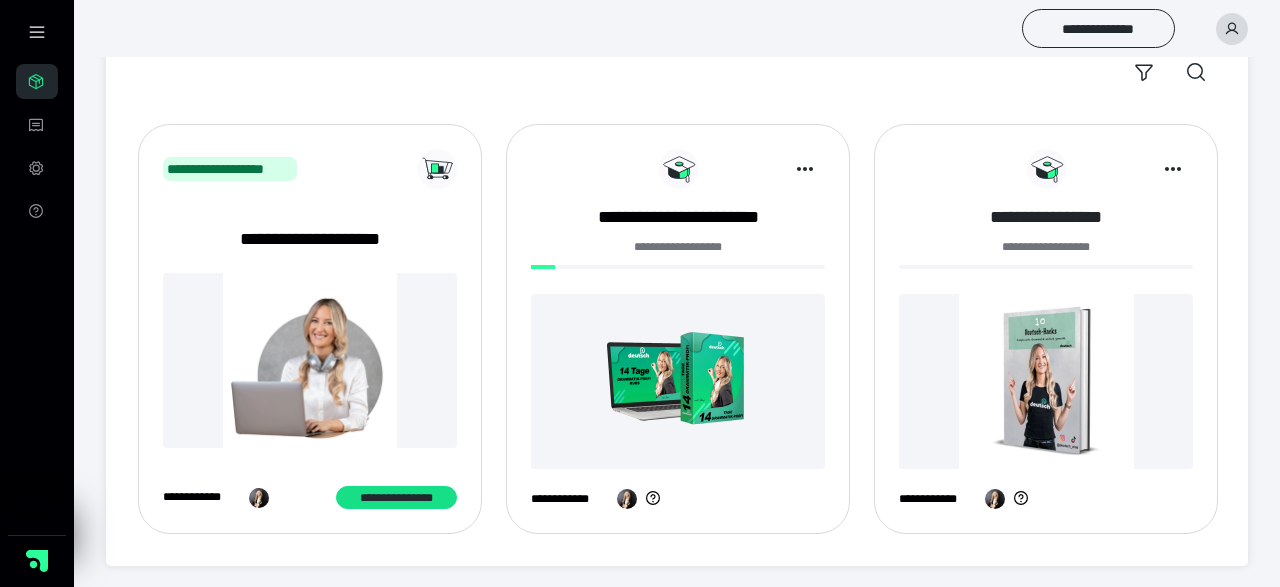 click on "**********" at bounding box center (1046, 217) 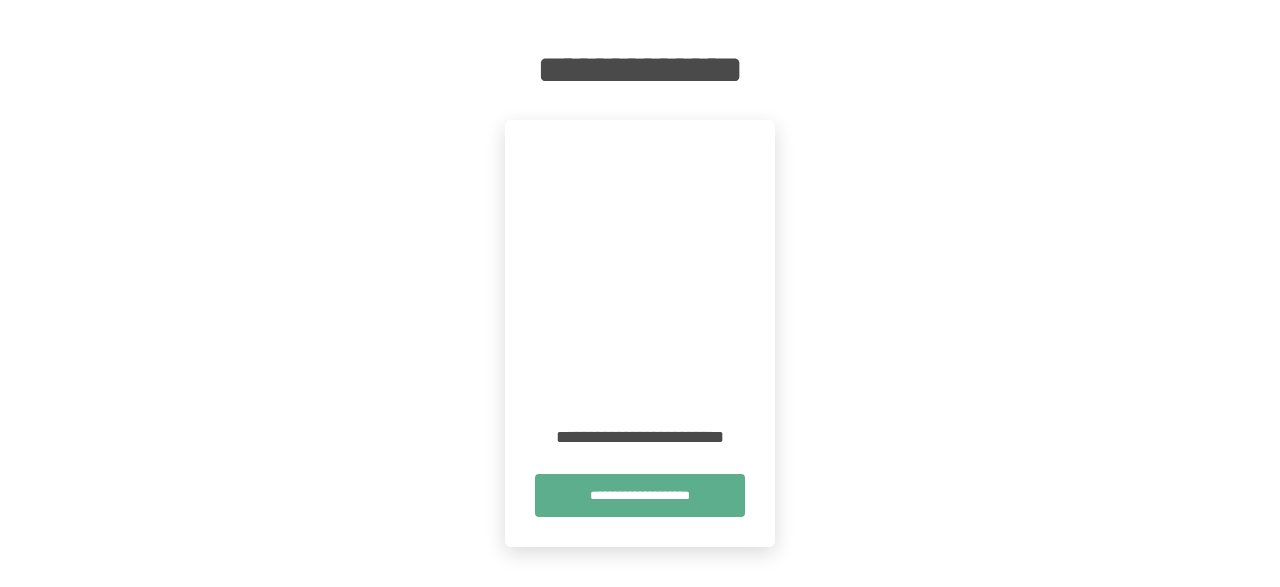 scroll, scrollTop: 330, scrollLeft: 0, axis: vertical 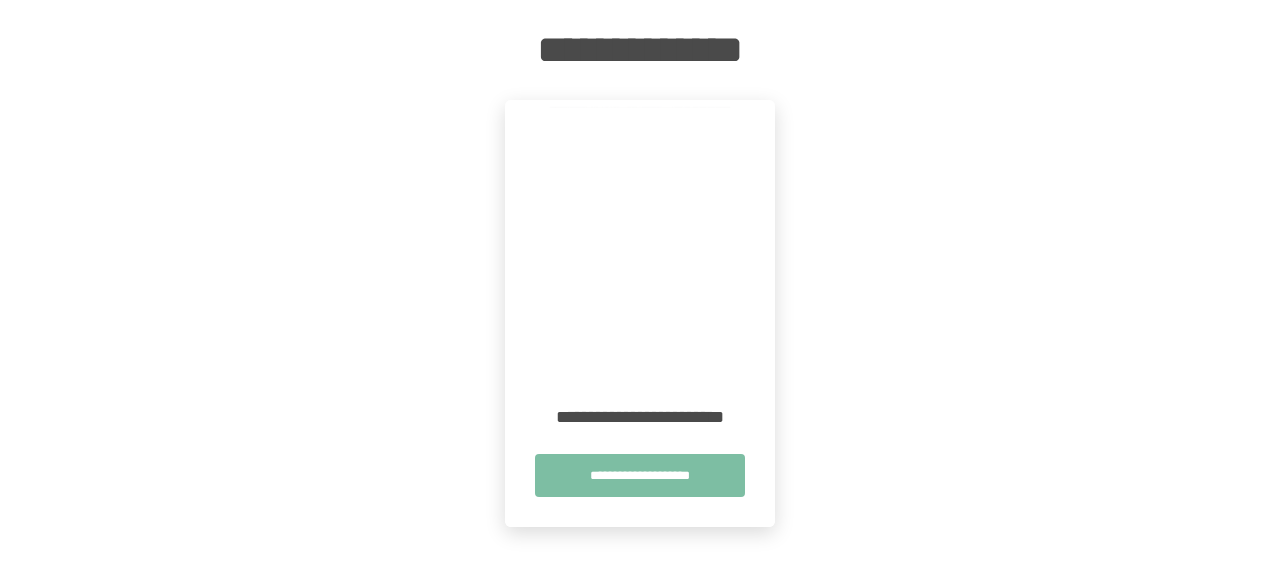 click on "**********" at bounding box center [640, 475] 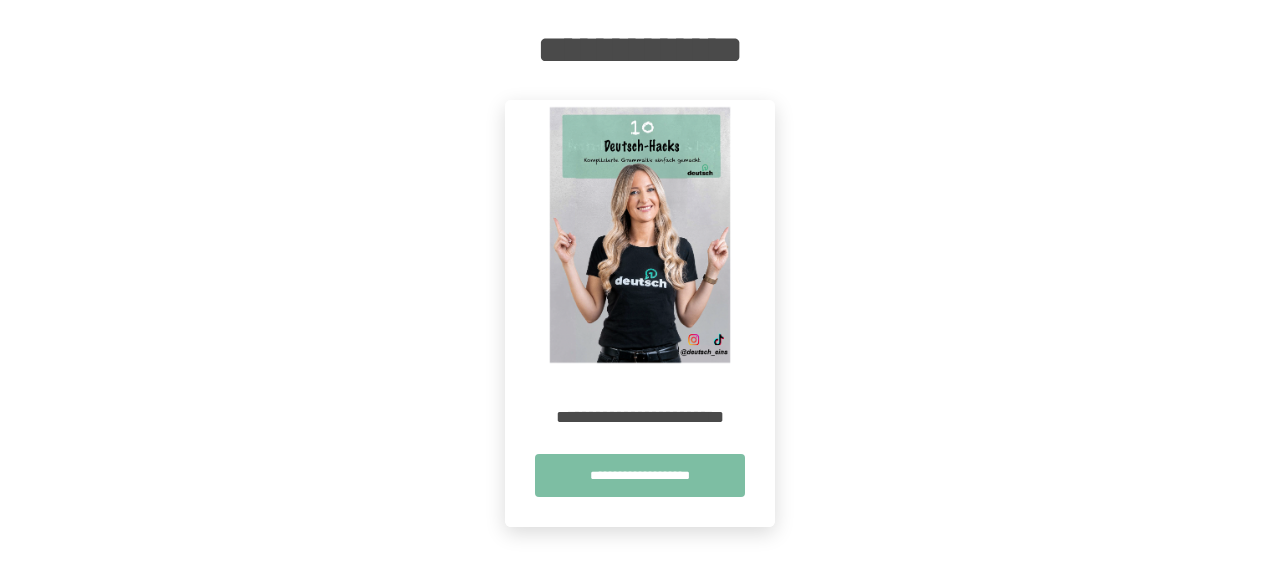 scroll, scrollTop: 0, scrollLeft: 0, axis: both 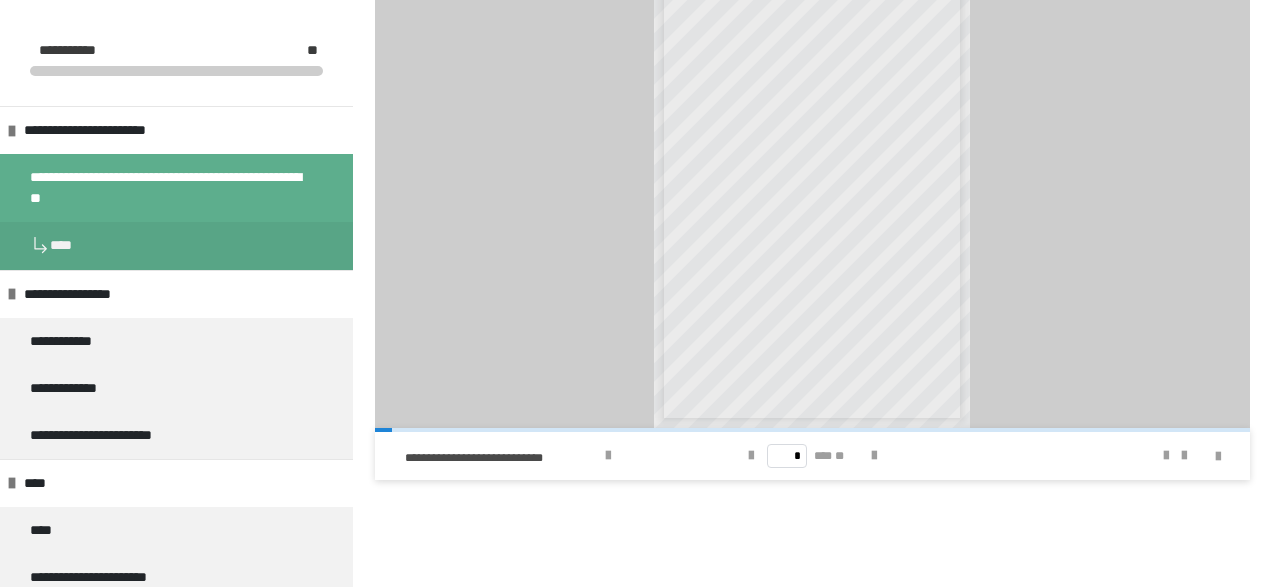click at bounding box center [176, 212] 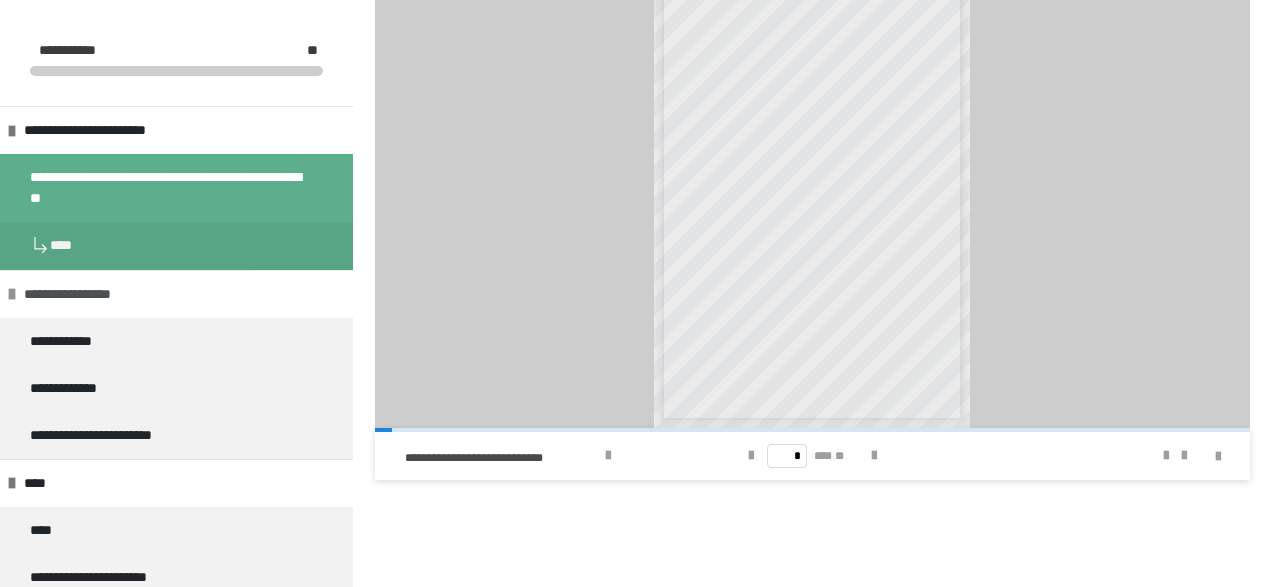 click on "**********" at bounding box center [92, 294] 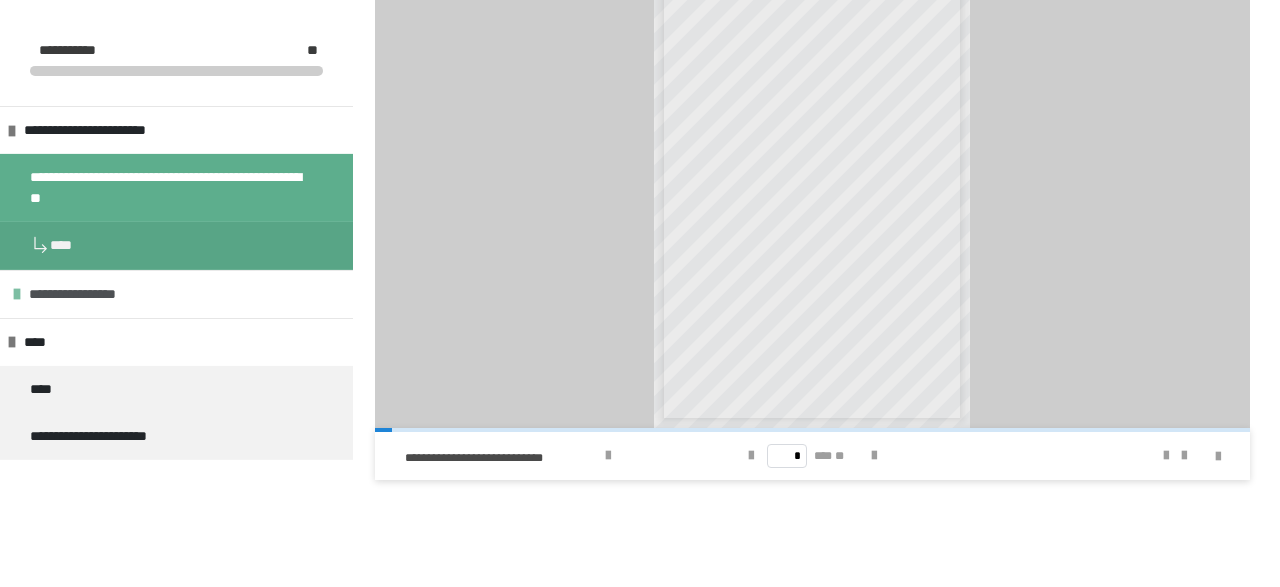 click on "**********" at bounding box center (97, 294) 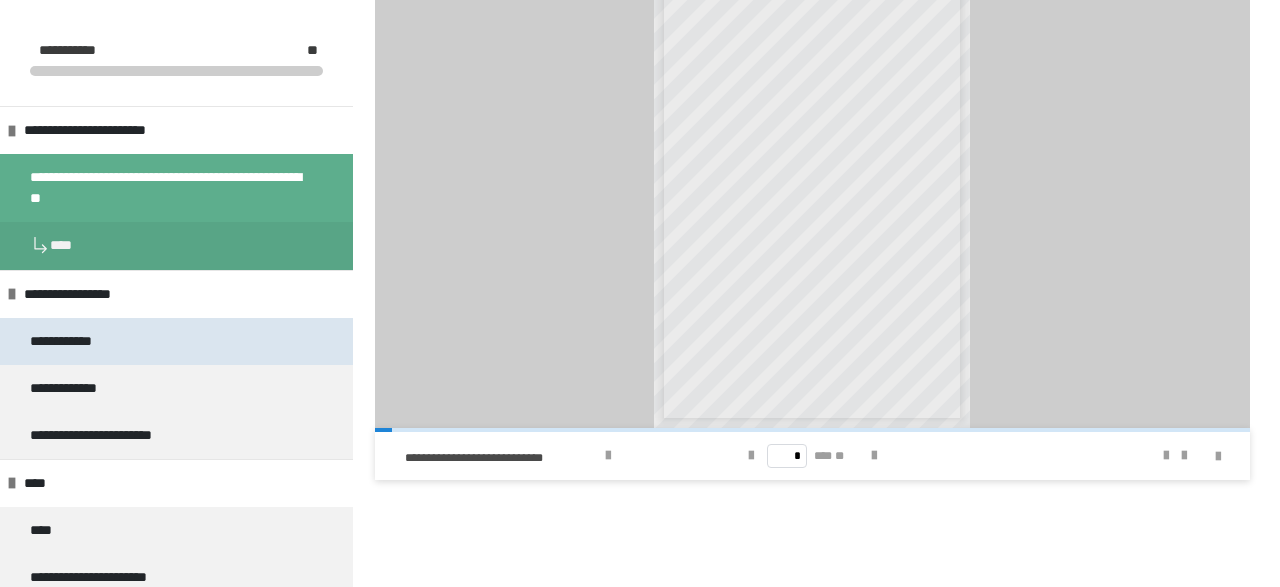 click on "**********" at bounding box center [73, 341] 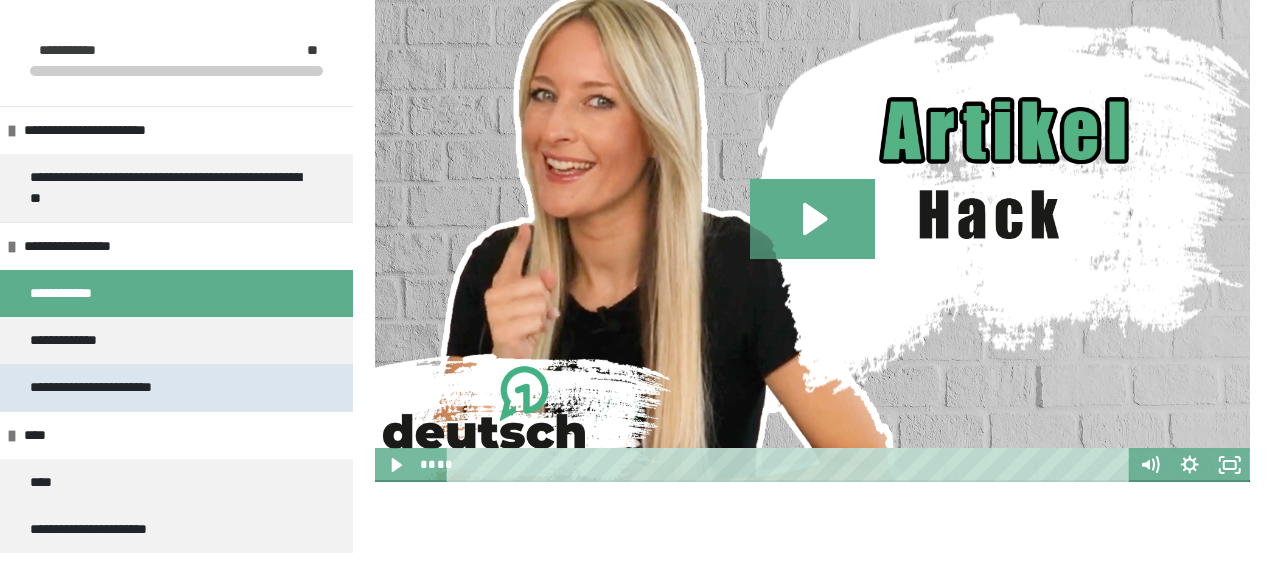 click on "**********" at bounding box center [119, 387] 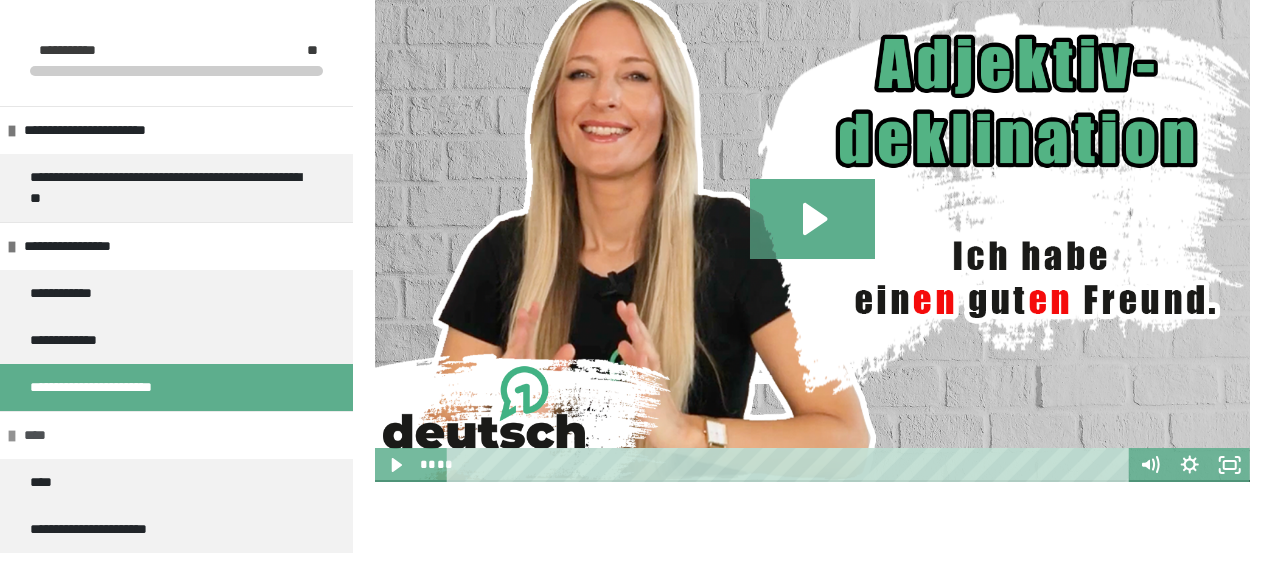 click on "****" at bounding box center [176, 435] 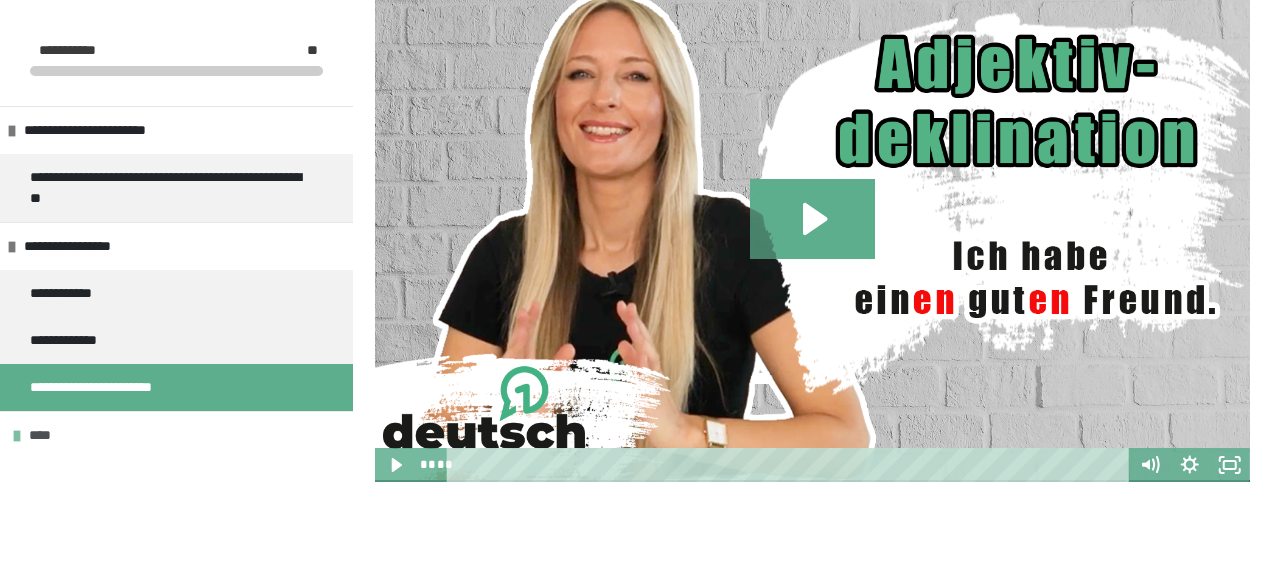 click on "****" at bounding box center [176, 435] 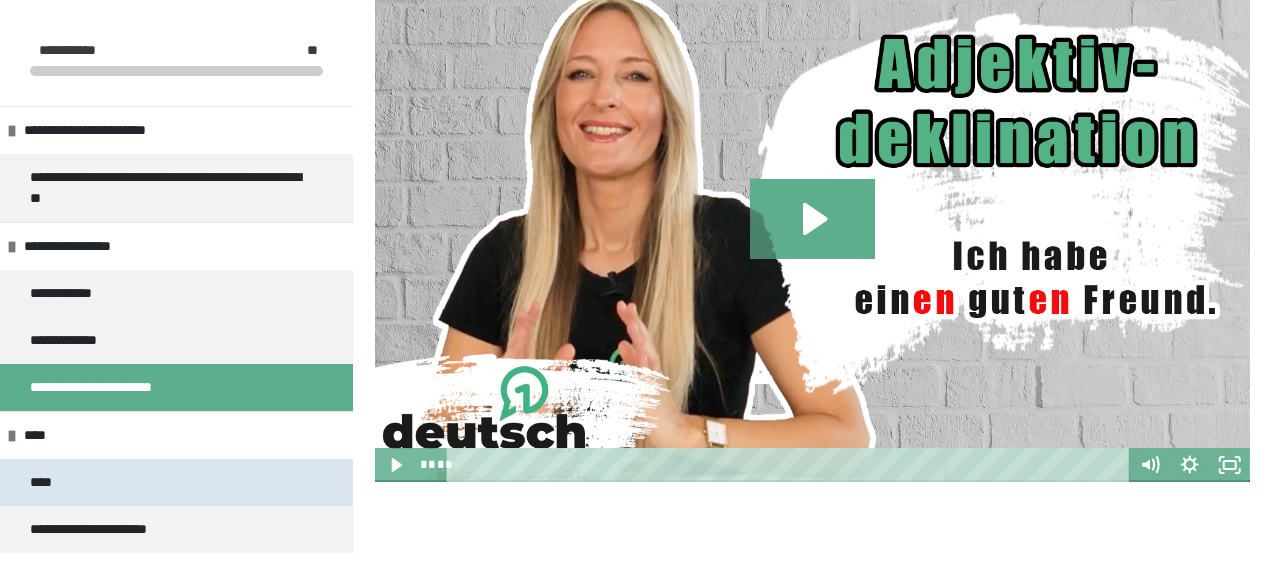 click on "****" at bounding box center (46, 482) 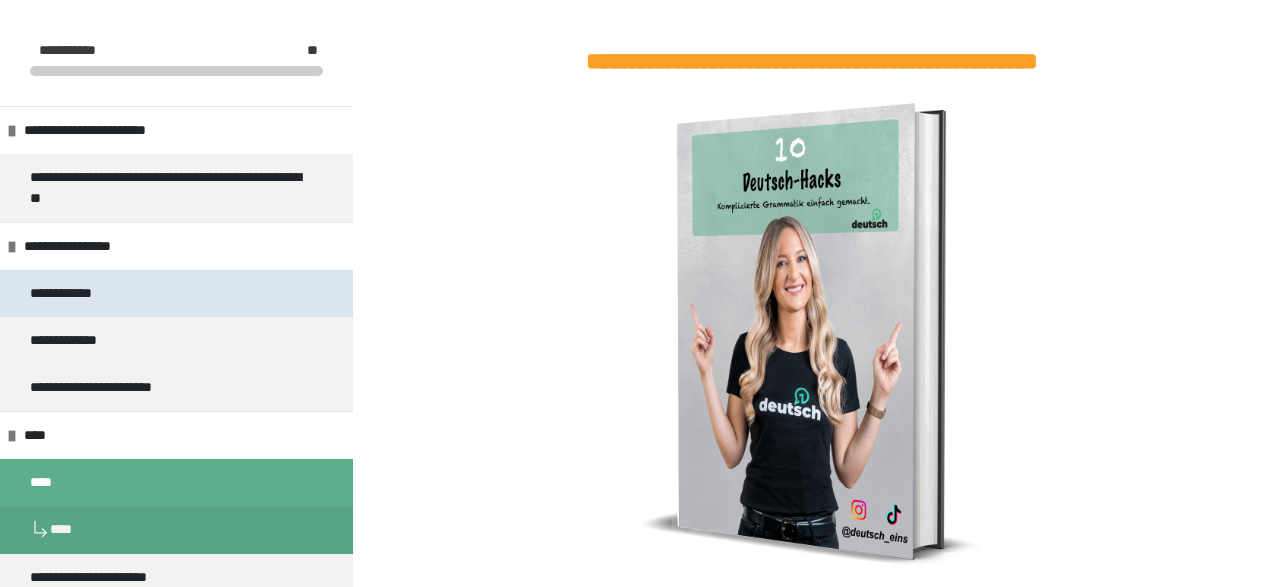scroll, scrollTop: 416, scrollLeft: 0, axis: vertical 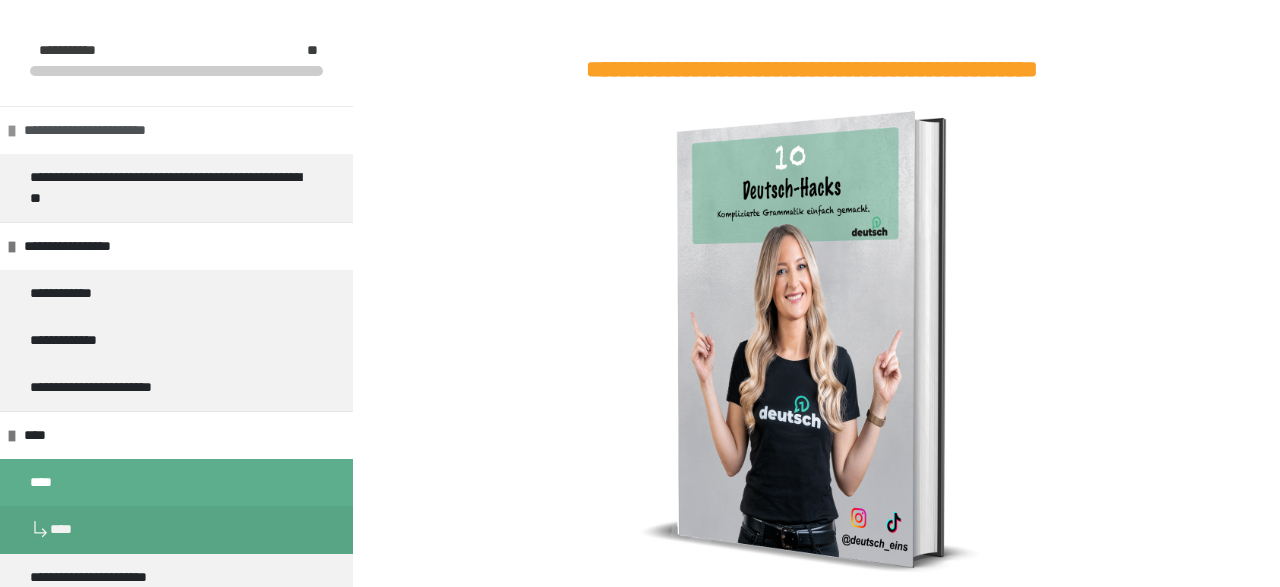 click at bounding box center [12, 131] 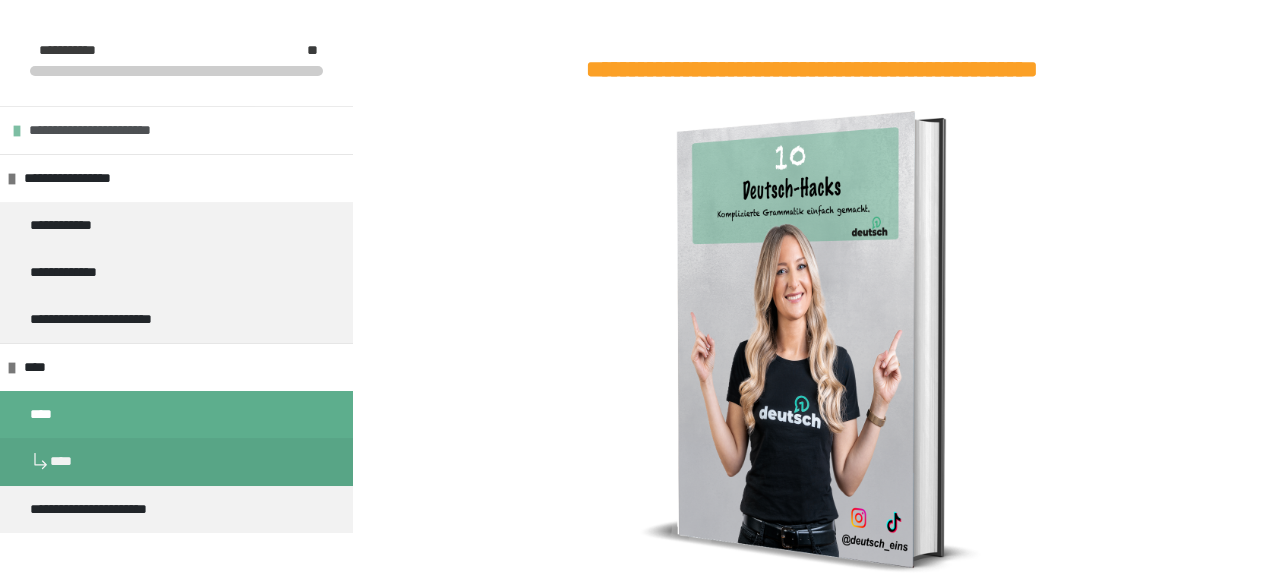 click at bounding box center (17, 131) 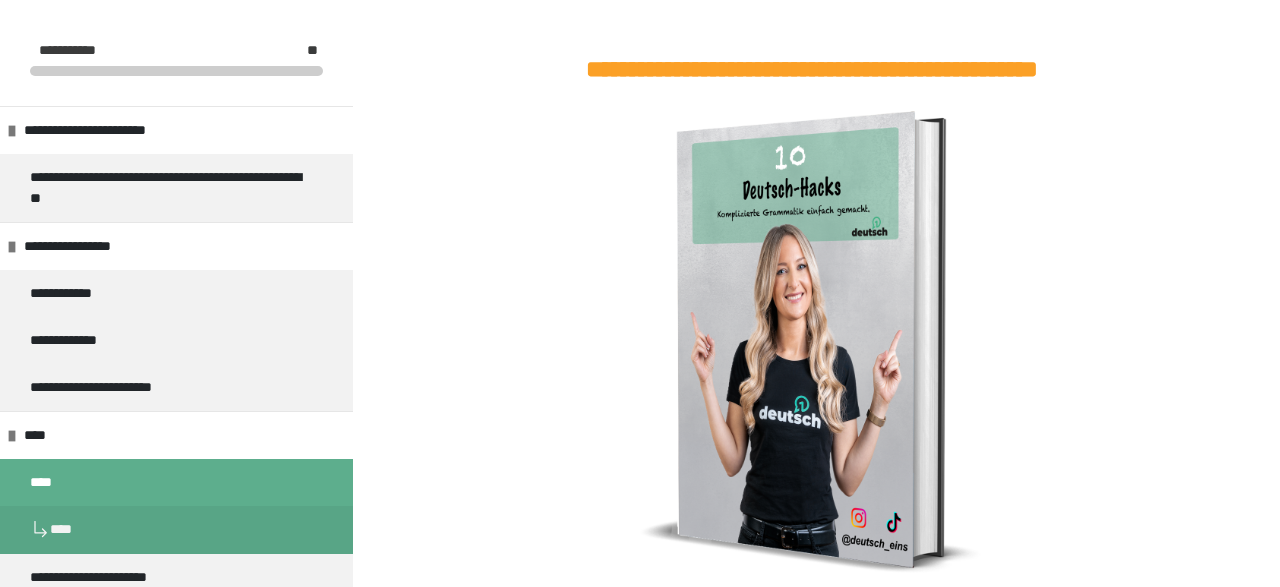 scroll, scrollTop: 453, scrollLeft: 0, axis: vertical 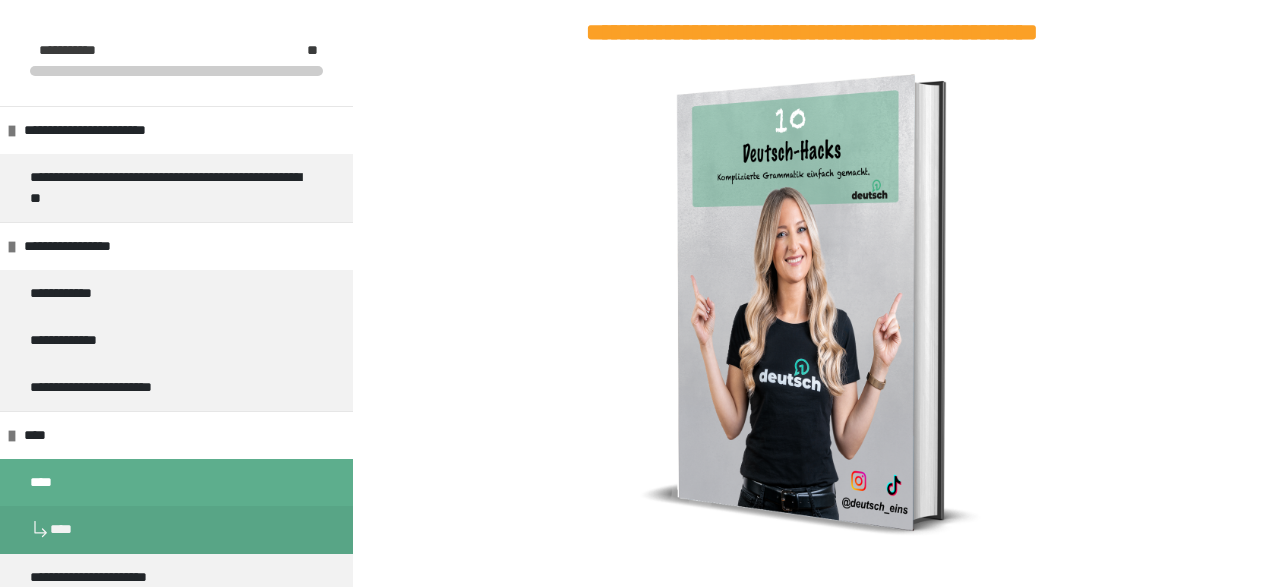click at bounding box center (812, 311) 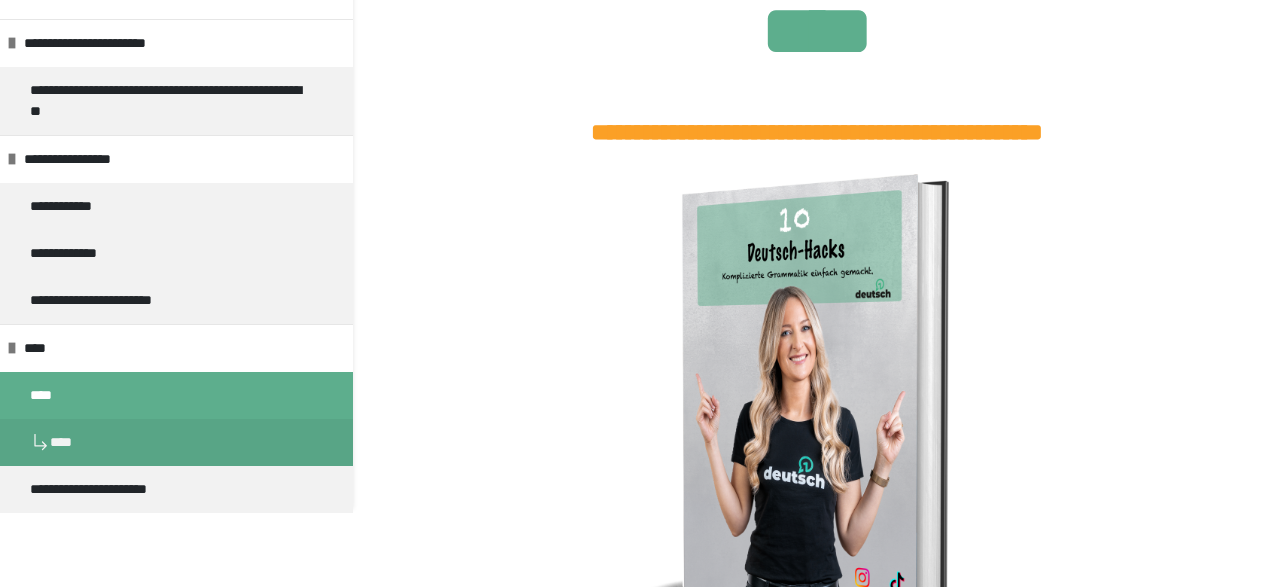 scroll, scrollTop: 193, scrollLeft: 0, axis: vertical 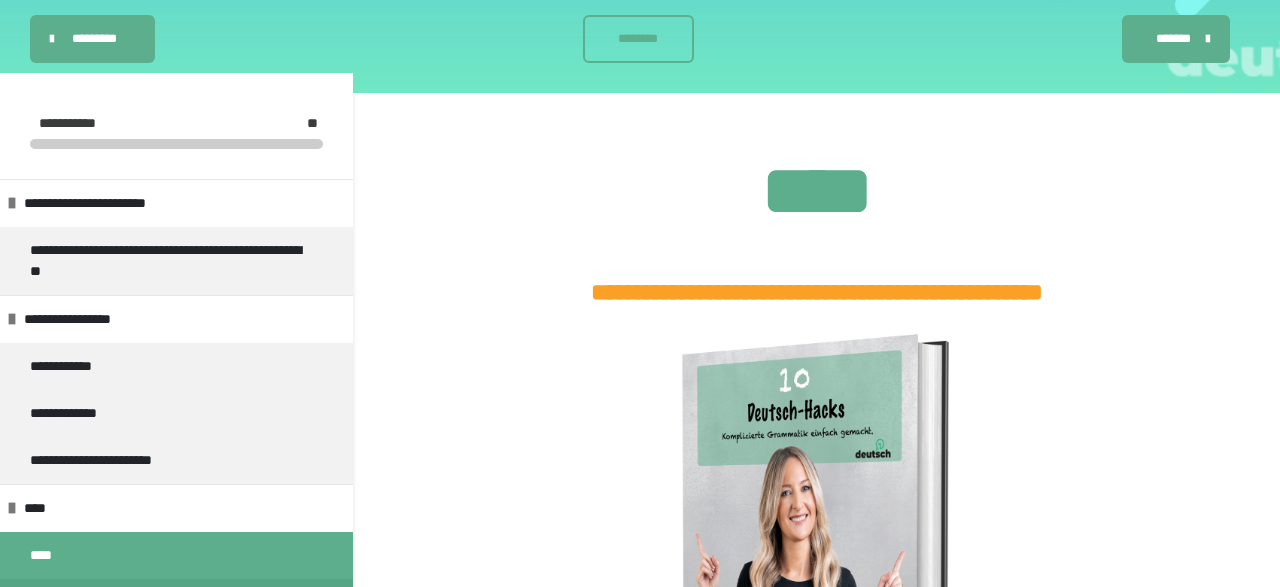 click on "*******" at bounding box center [1174, 39] 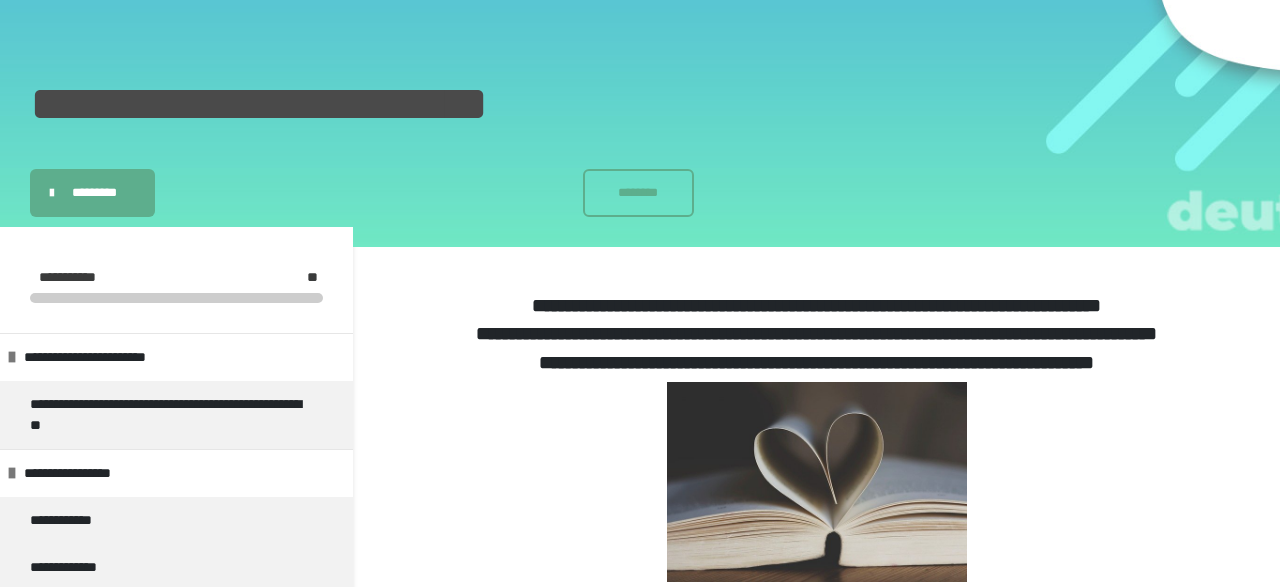 scroll, scrollTop: 38, scrollLeft: 0, axis: vertical 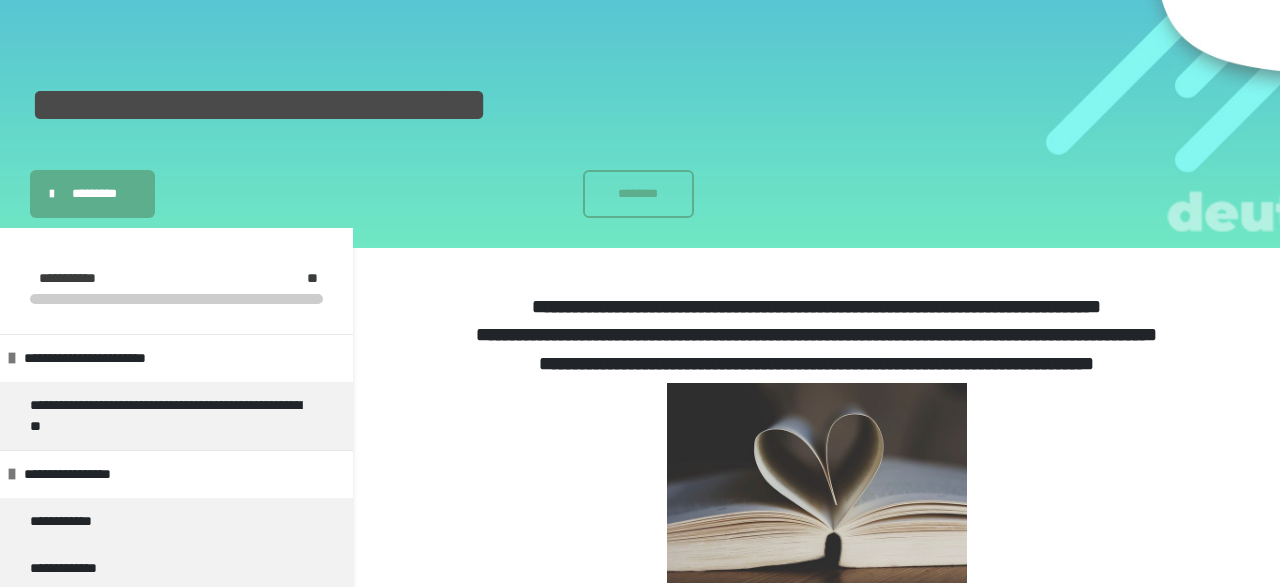 click on "*********" at bounding box center [92, 194] 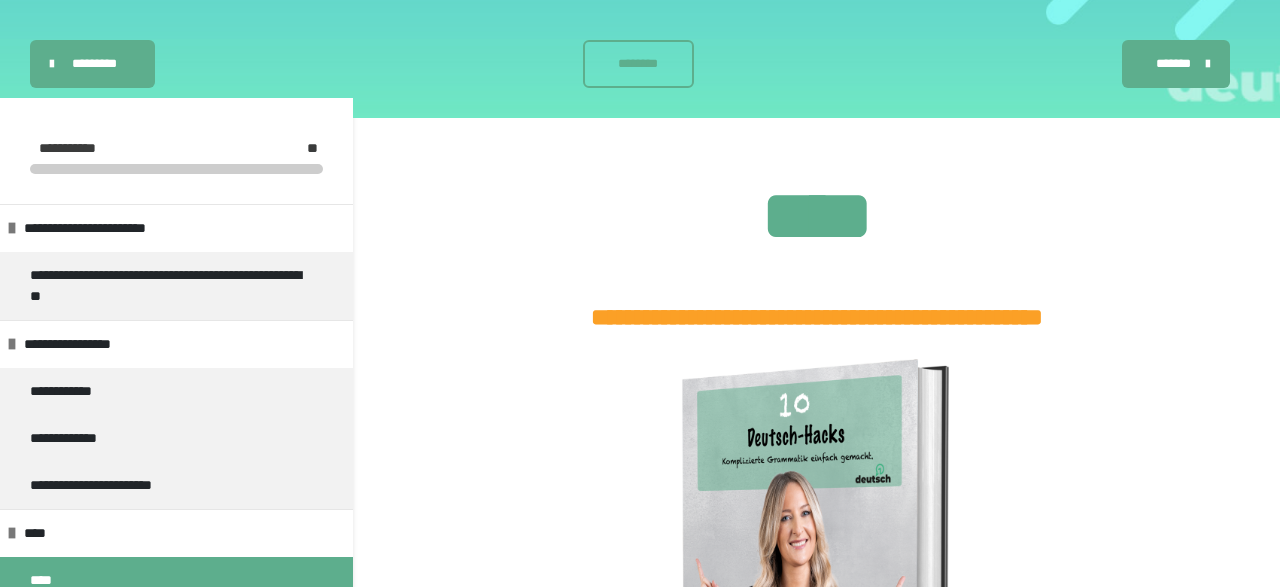 scroll, scrollTop: 168, scrollLeft: 0, axis: vertical 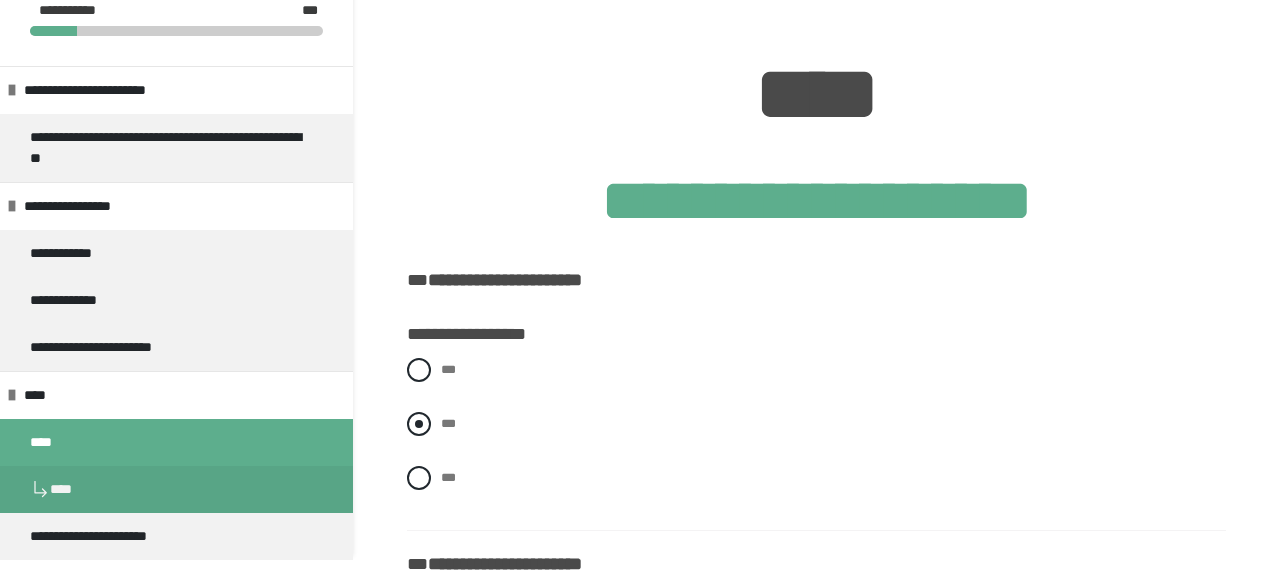 click at bounding box center [419, 424] 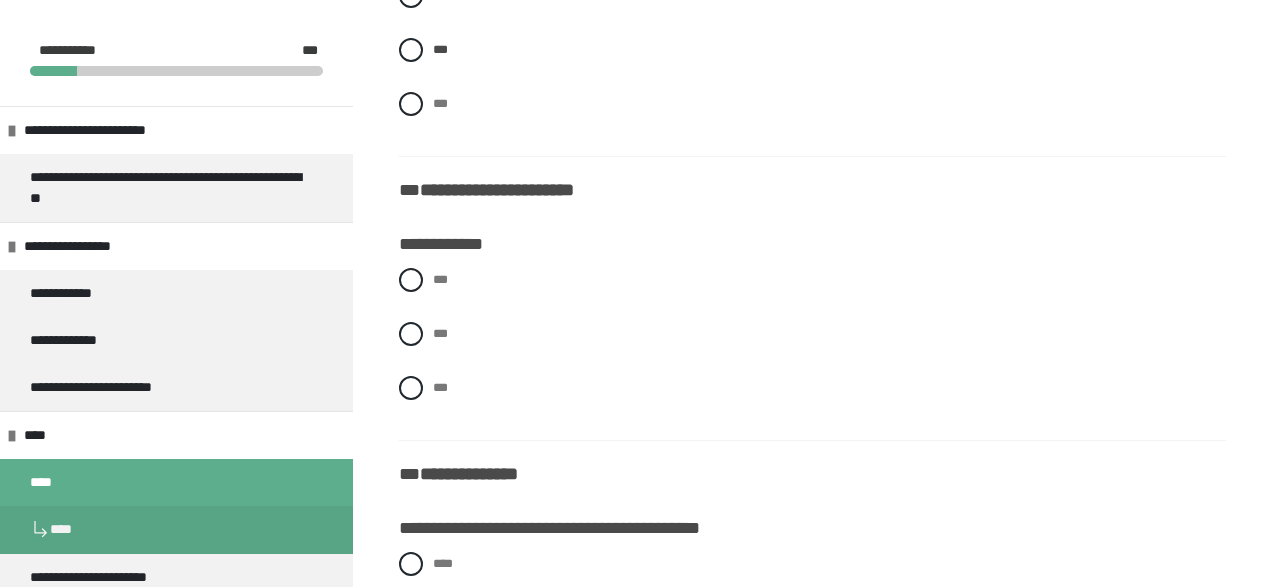 scroll, scrollTop: 684, scrollLeft: 0, axis: vertical 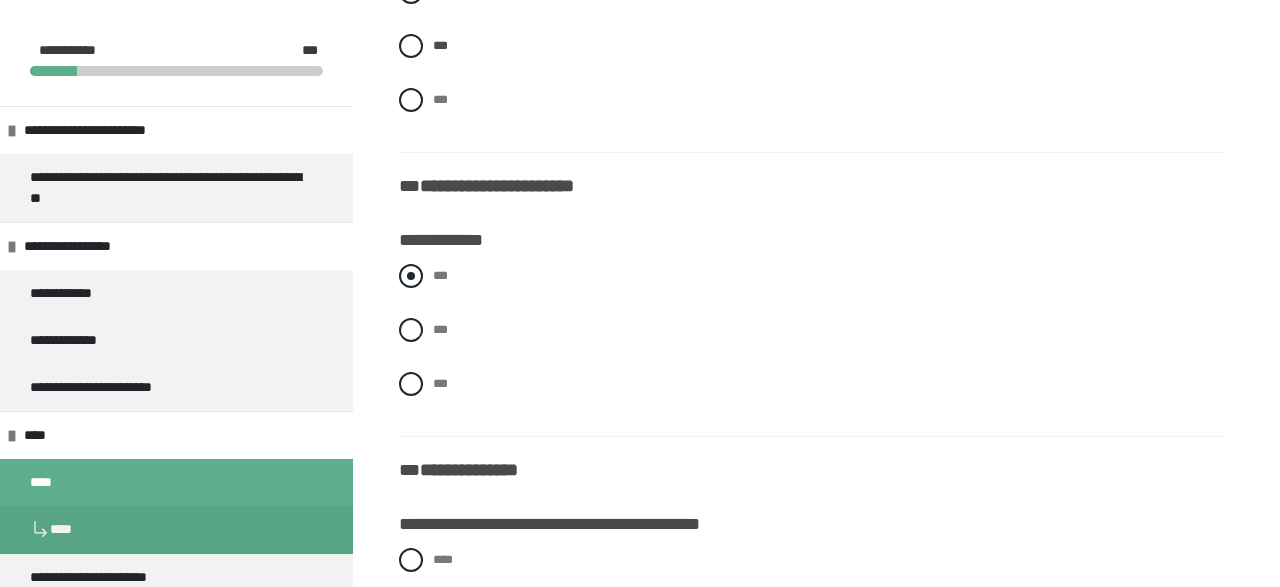 click at bounding box center [411, 276] 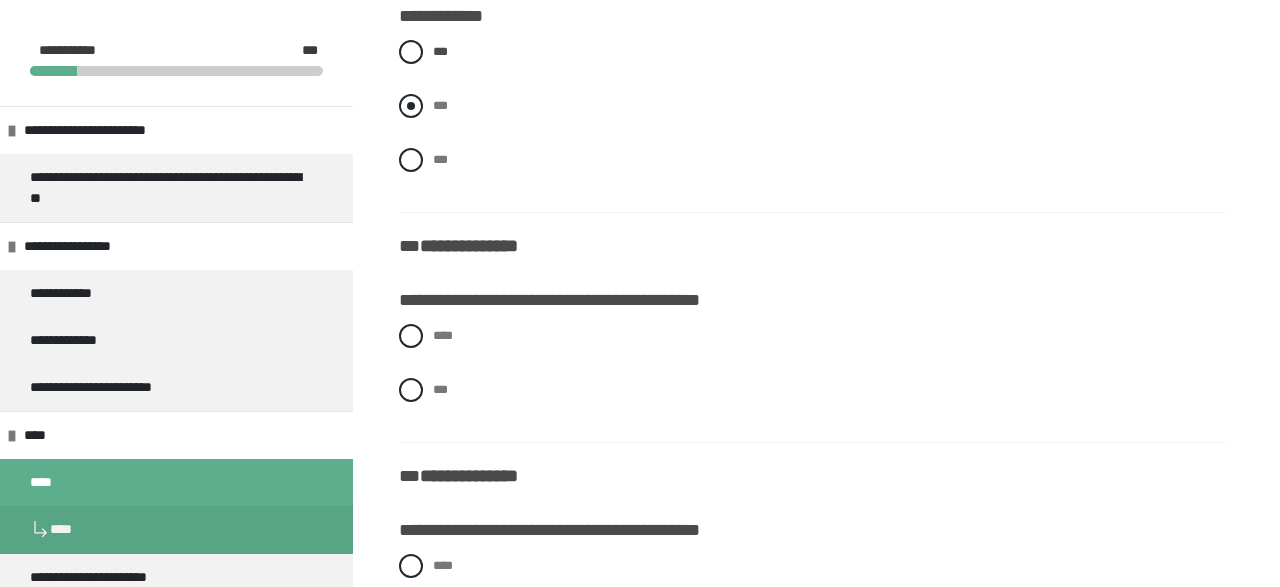 scroll, scrollTop: 946, scrollLeft: 0, axis: vertical 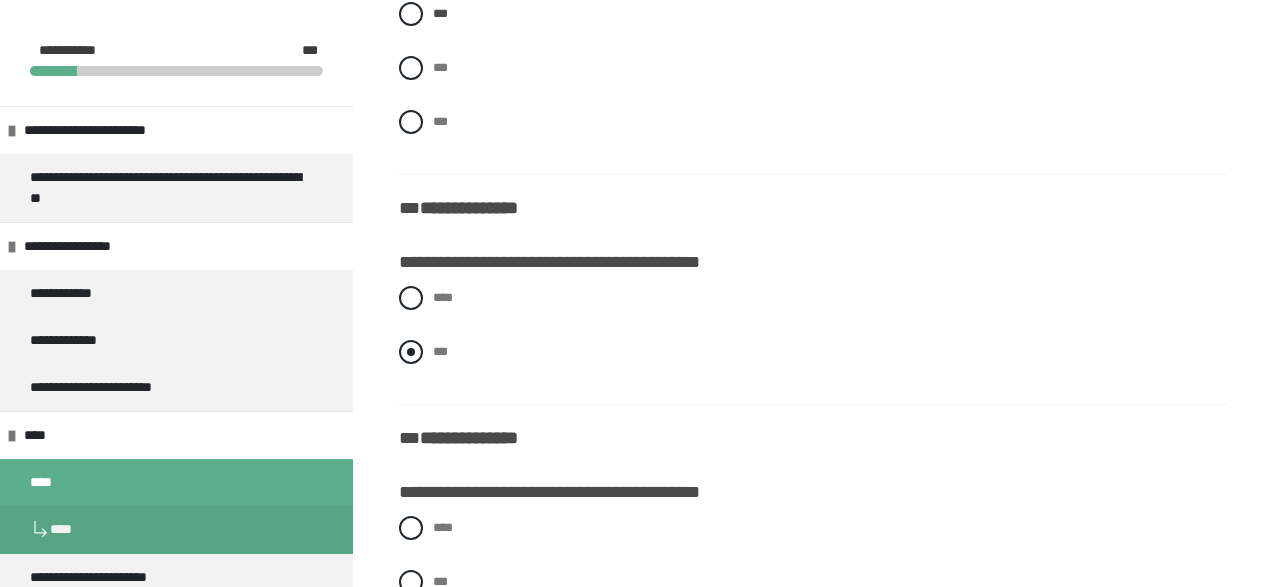 click at bounding box center [411, 352] 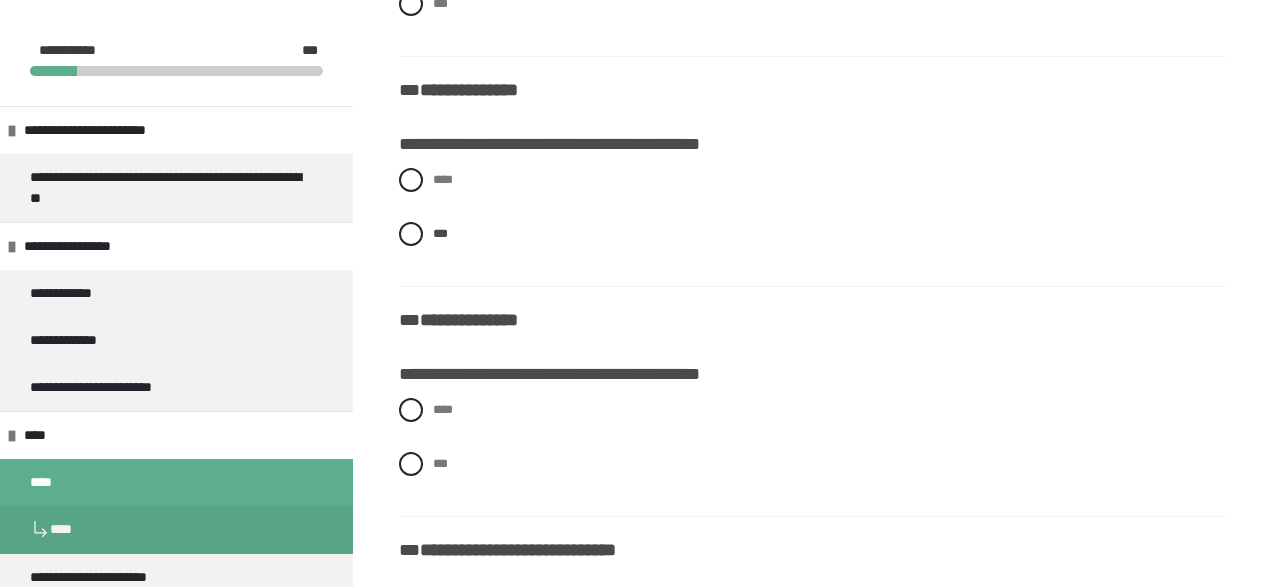 scroll, scrollTop: 1065, scrollLeft: 0, axis: vertical 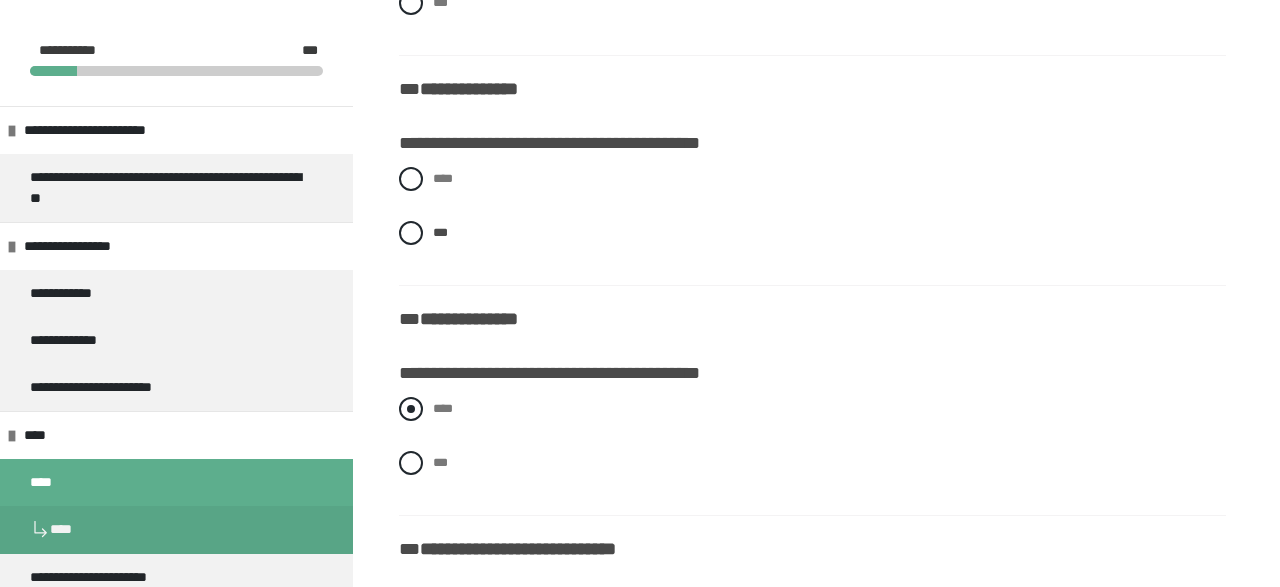 click at bounding box center (411, 409) 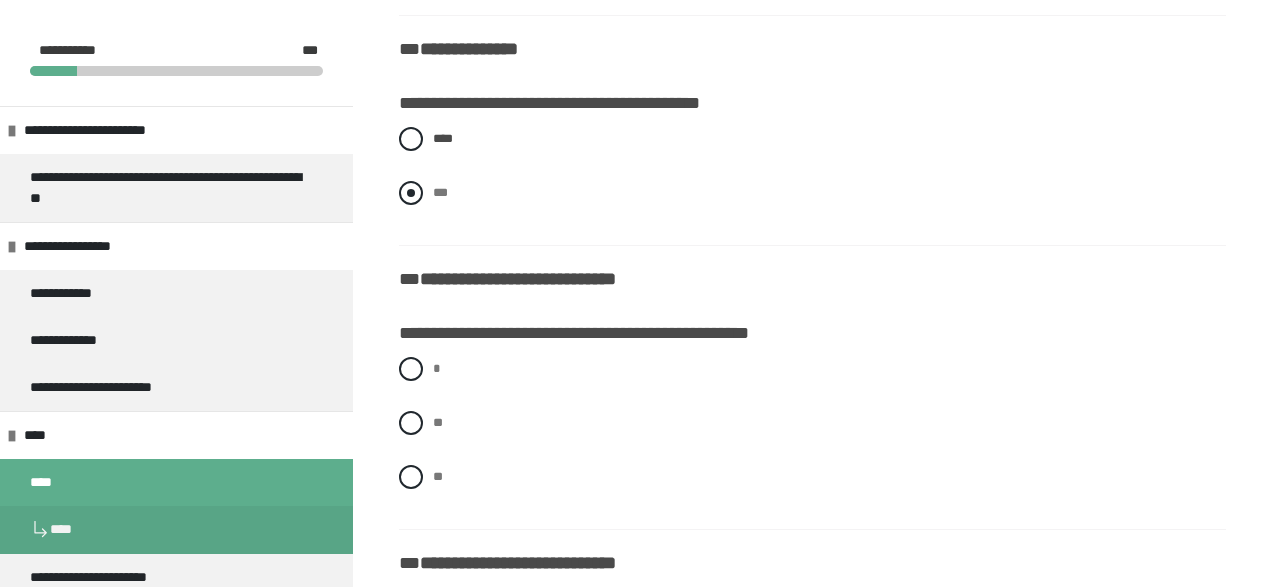 scroll, scrollTop: 1345, scrollLeft: 0, axis: vertical 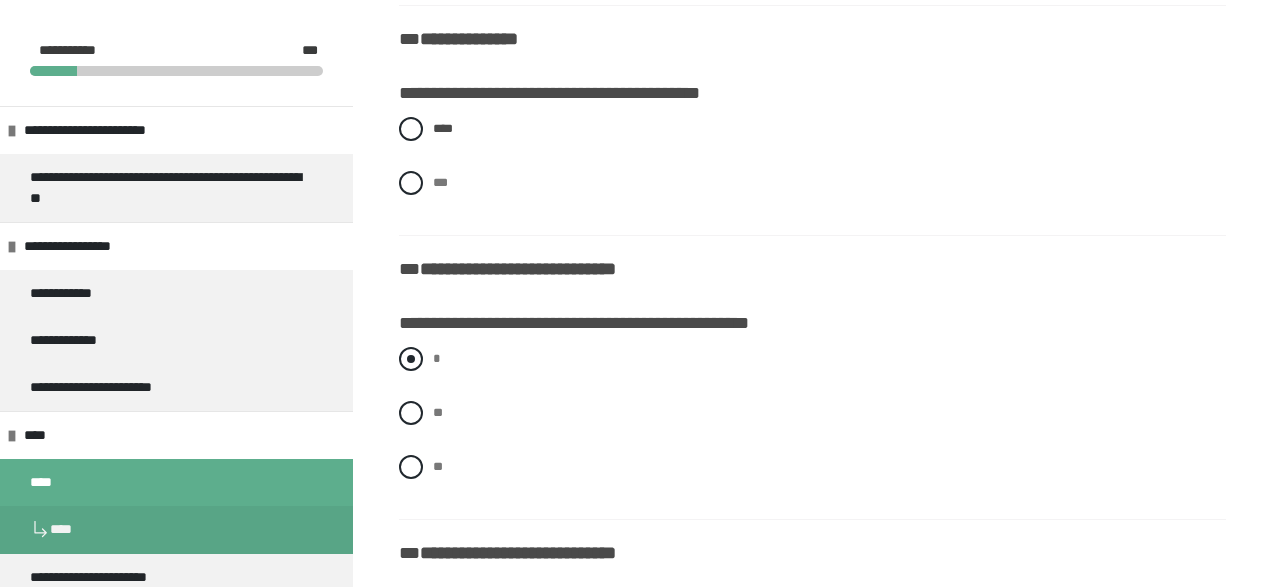 click at bounding box center (411, 359) 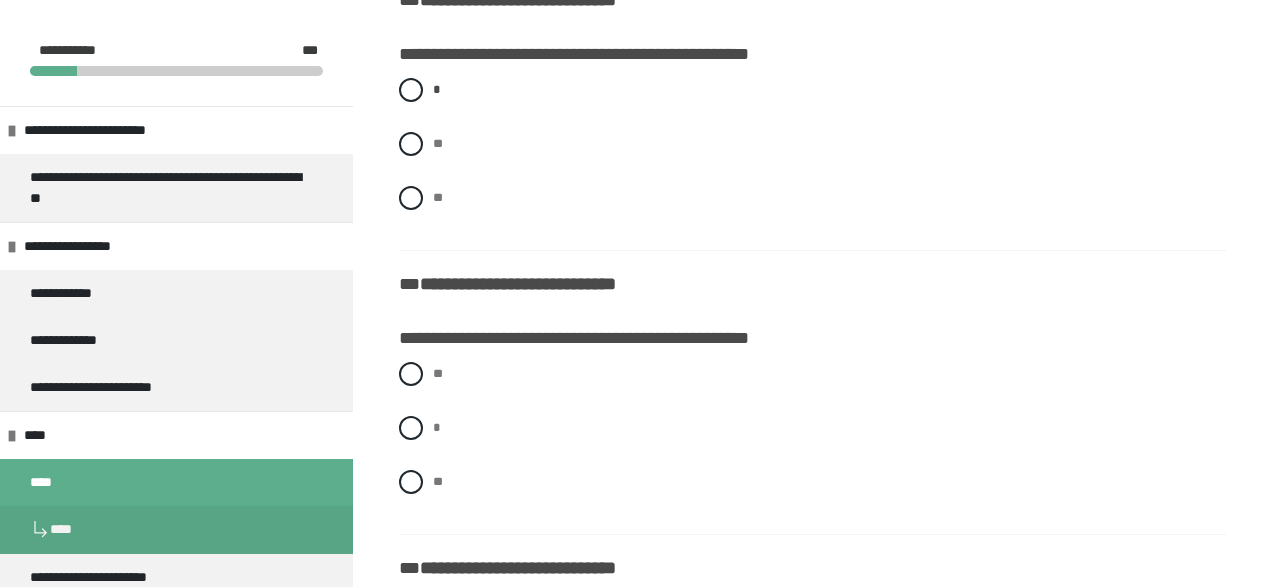 scroll, scrollTop: 1618, scrollLeft: 0, axis: vertical 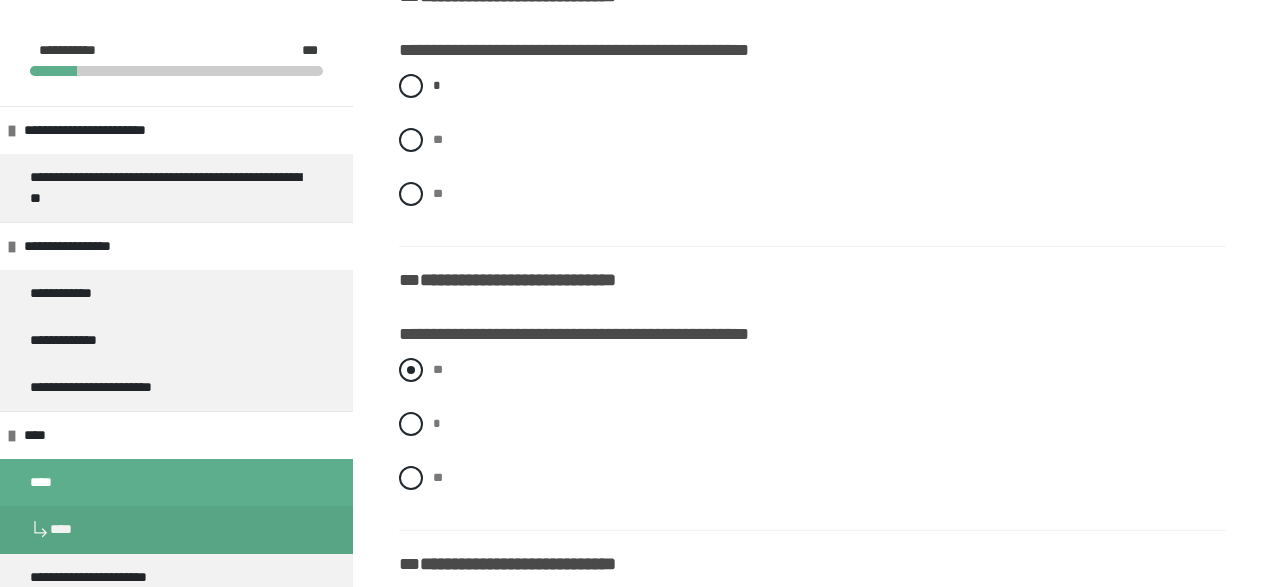 click at bounding box center (411, 370) 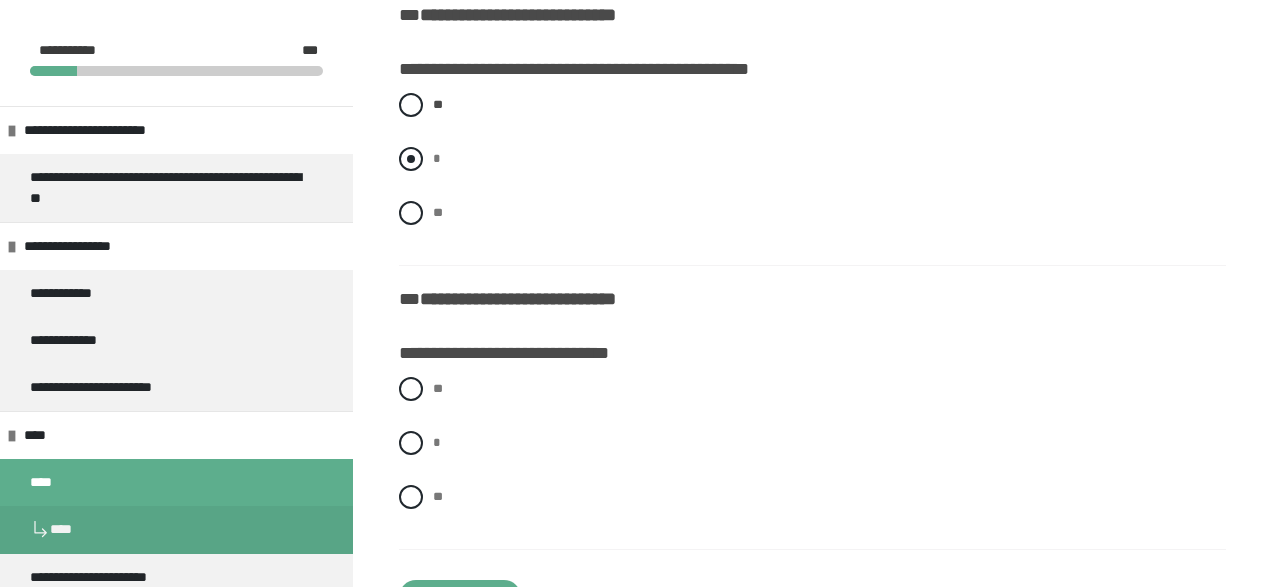 scroll, scrollTop: 1892, scrollLeft: 0, axis: vertical 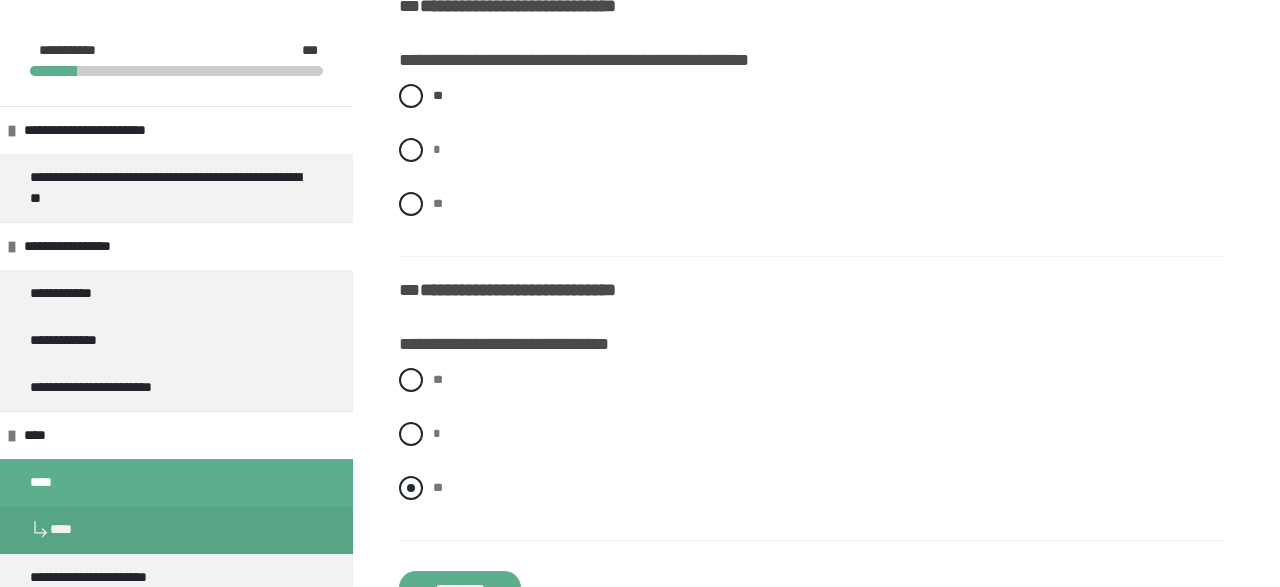 click at bounding box center [411, 488] 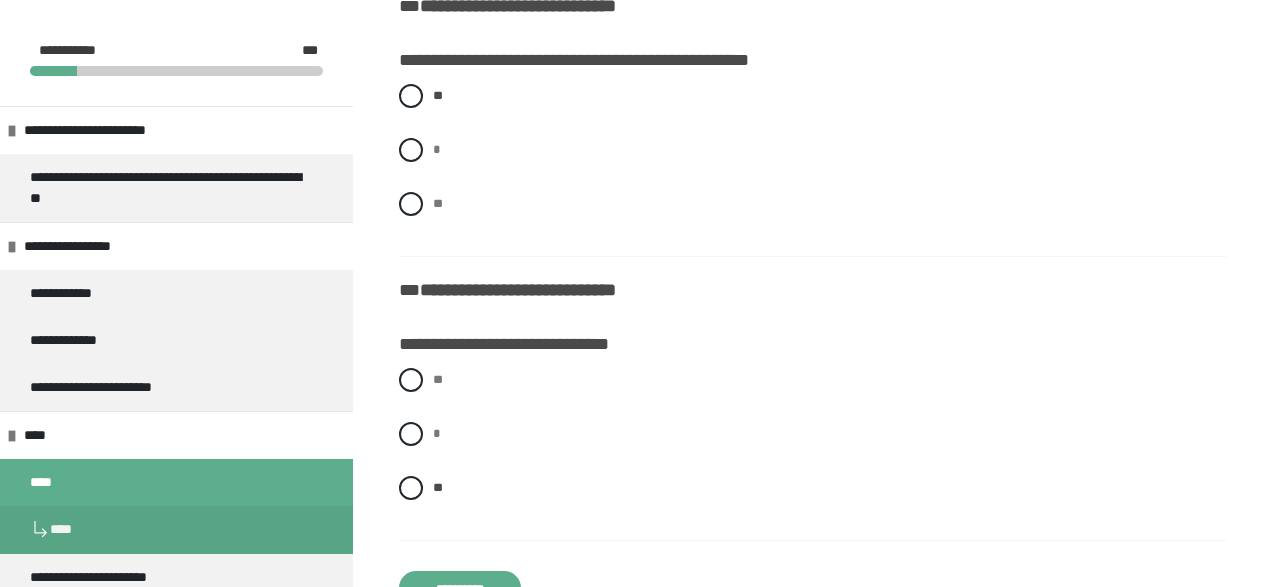 scroll, scrollTop: 1990, scrollLeft: 0, axis: vertical 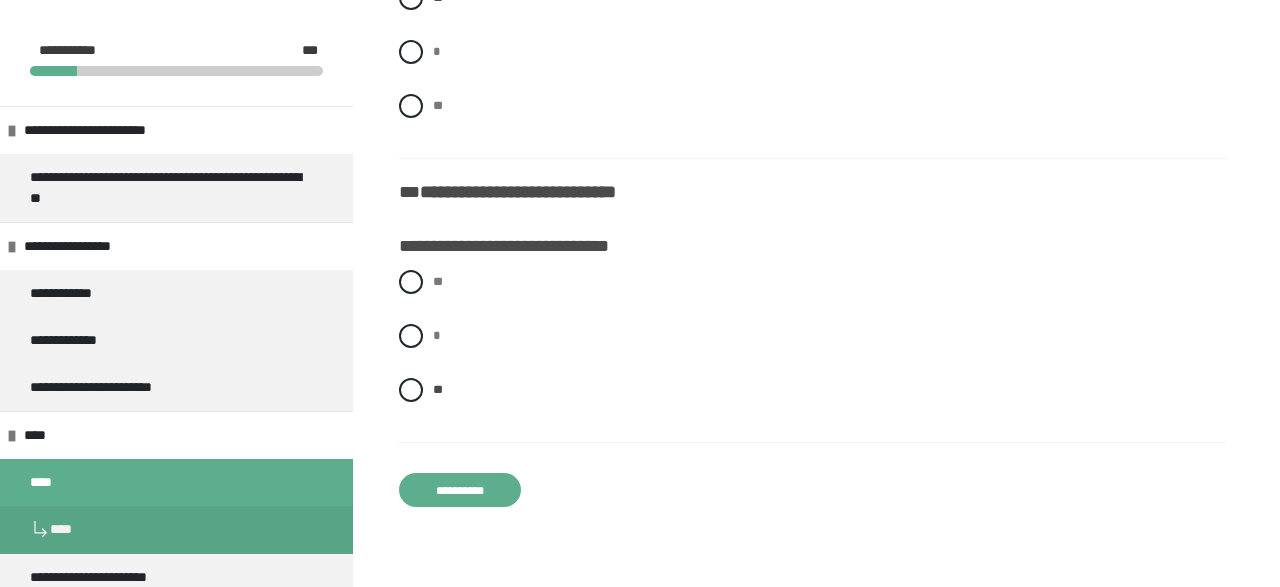 click on "**********" at bounding box center (460, 490) 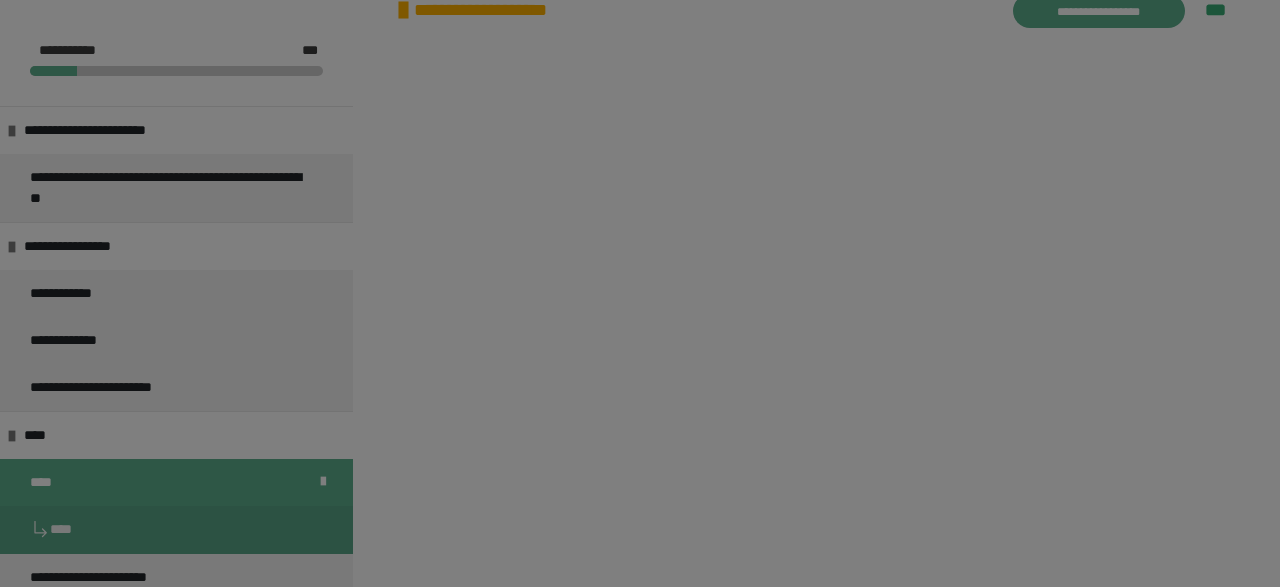 scroll, scrollTop: 345, scrollLeft: 0, axis: vertical 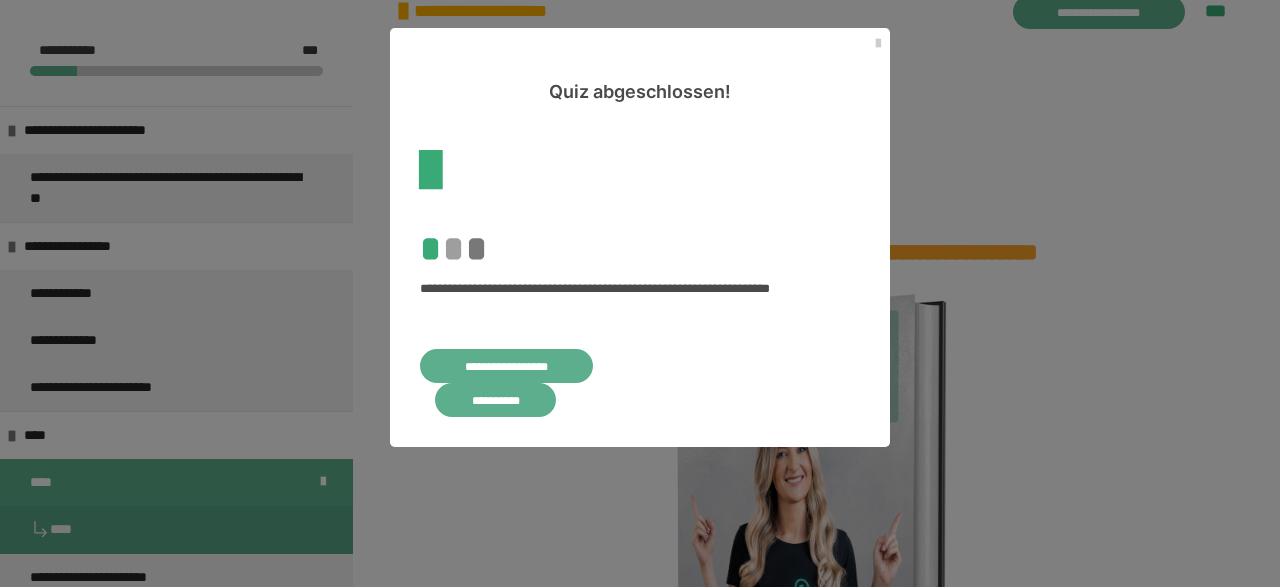click on "**********" at bounding box center (506, 366) 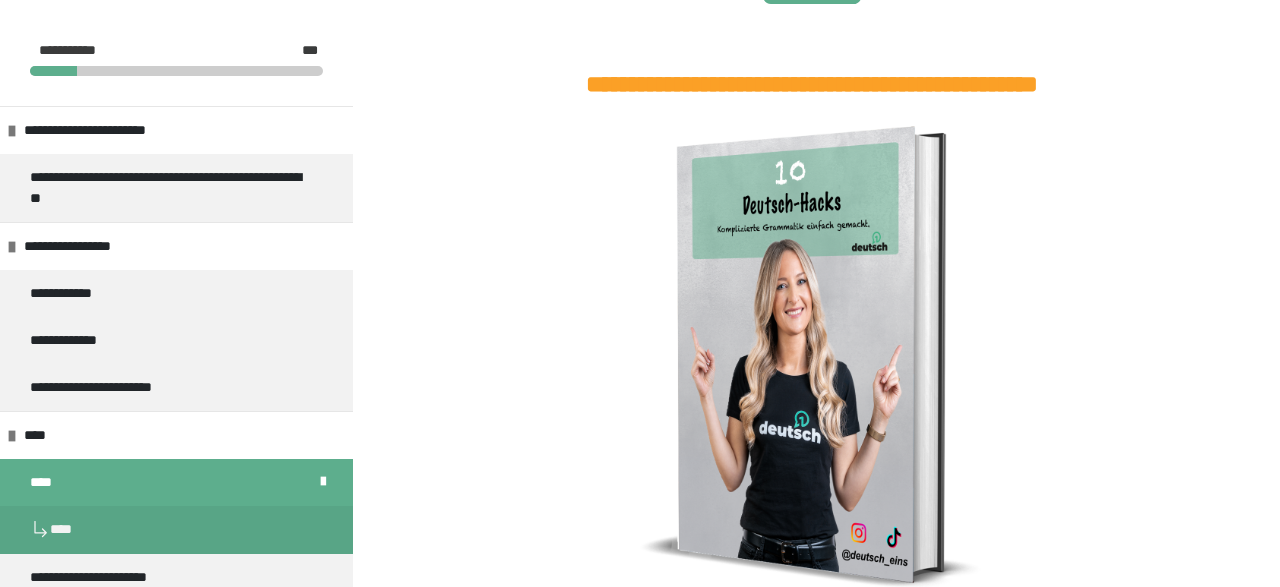 scroll, scrollTop: 2092, scrollLeft: 0, axis: vertical 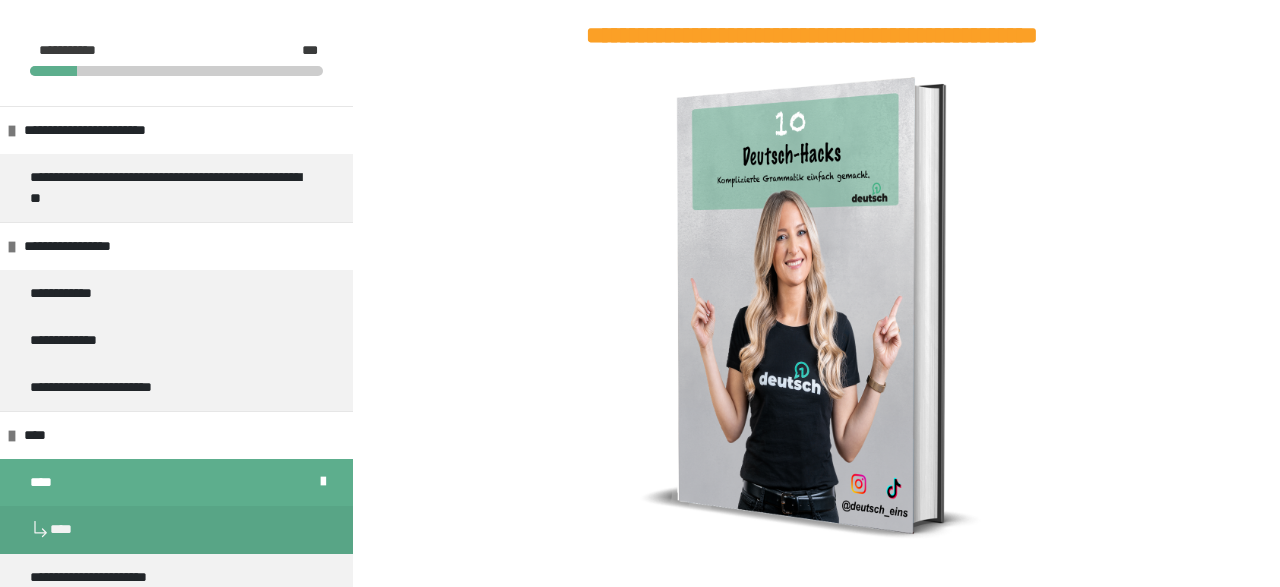 click at bounding box center (176, 530) 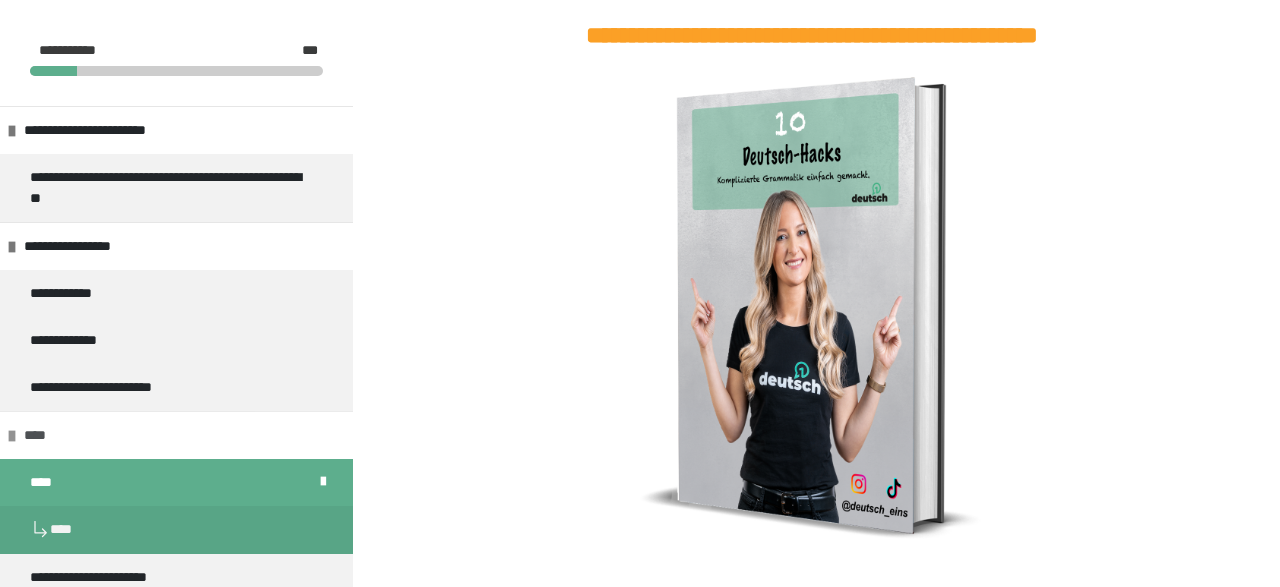 scroll, scrollTop: 7, scrollLeft: 0, axis: vertical 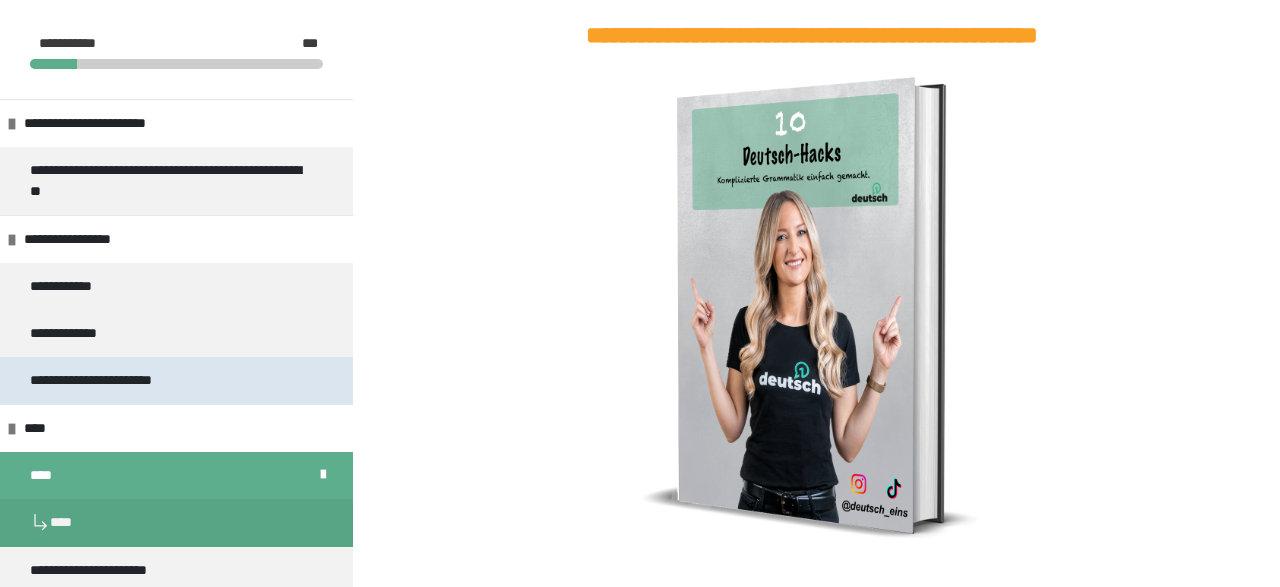 click on "**********" at bounding box center (119, 380) 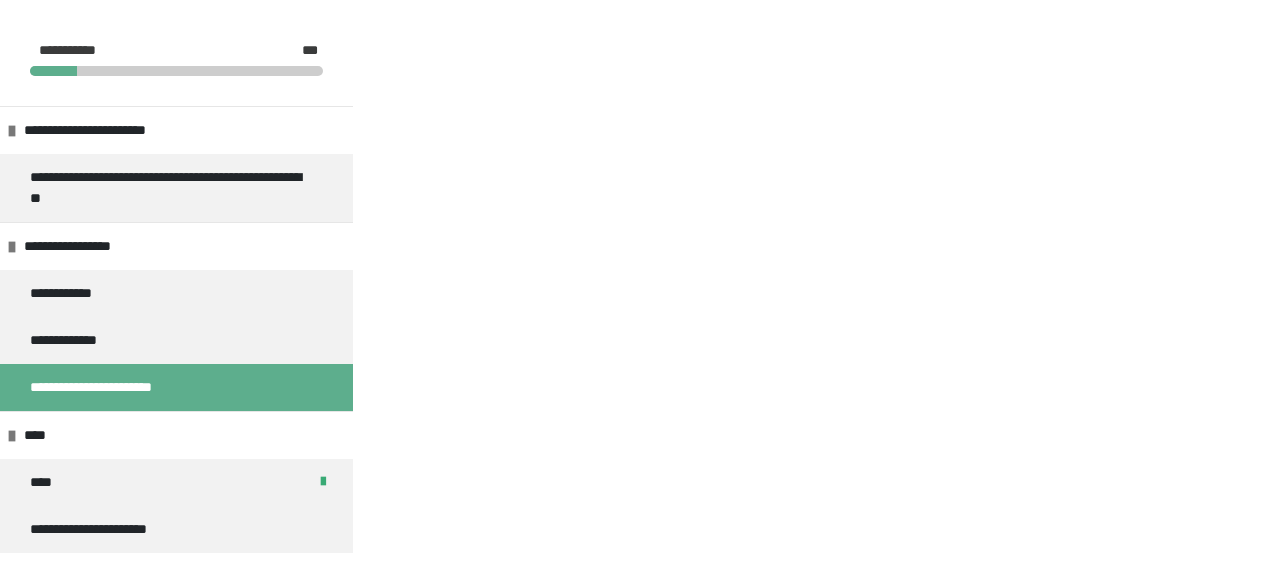 scroll, scrollTop: 0, scrollLeft: 0, axis: both 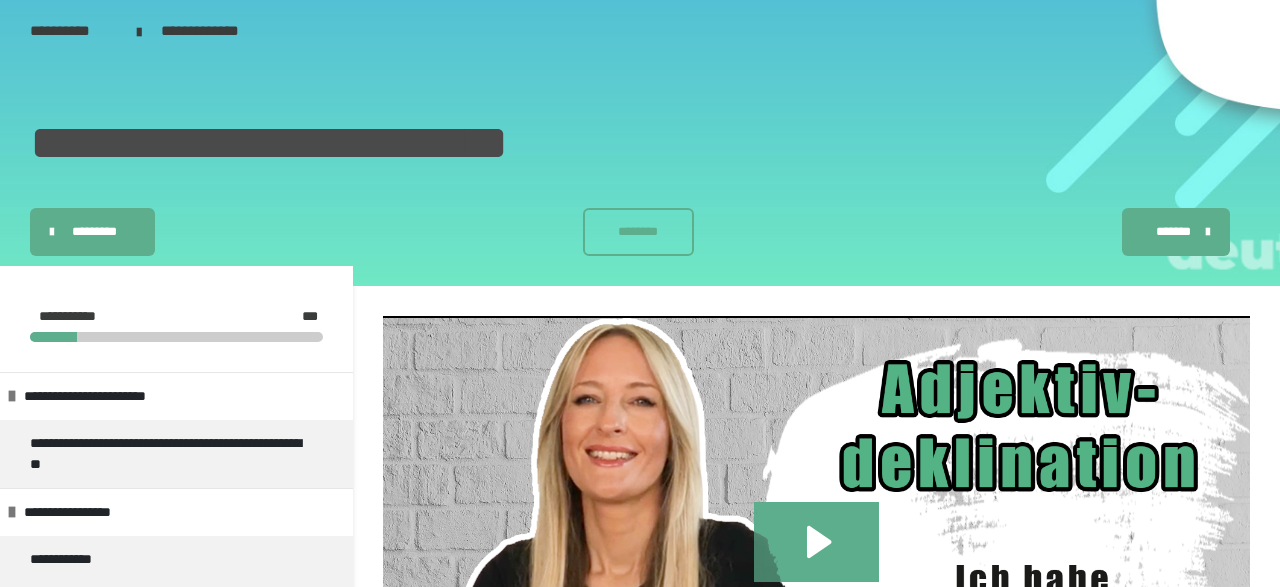 click on "*********" at bounding box center (92, 232) 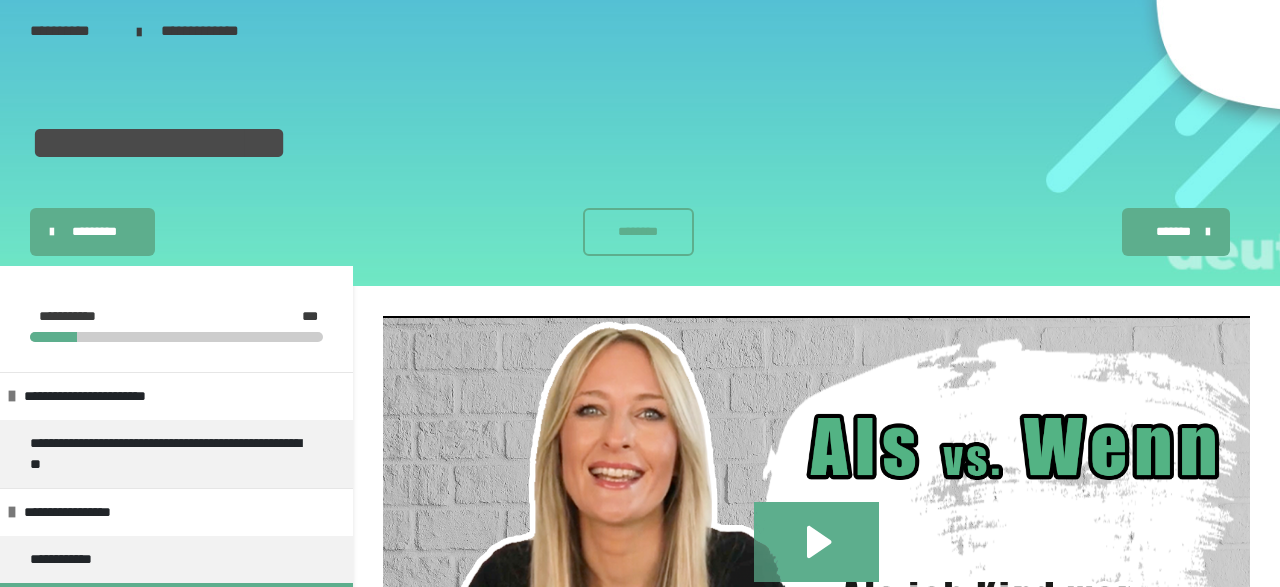 click on "*********" at bounding box center [92, 232] 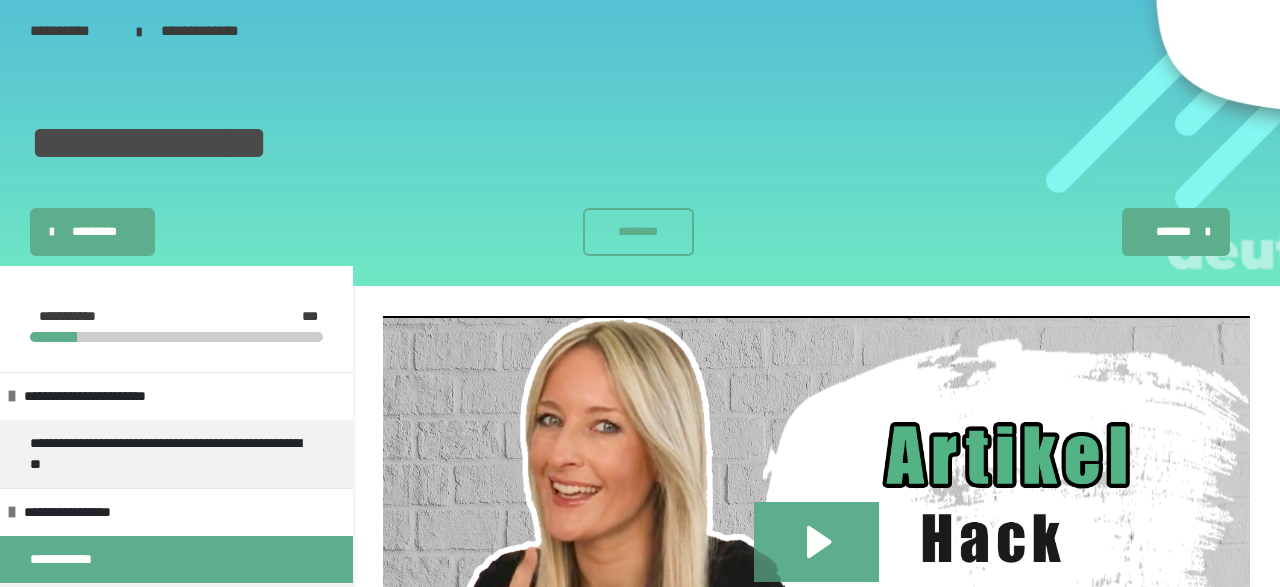 click on "*********" at bounding box center (92, 232) 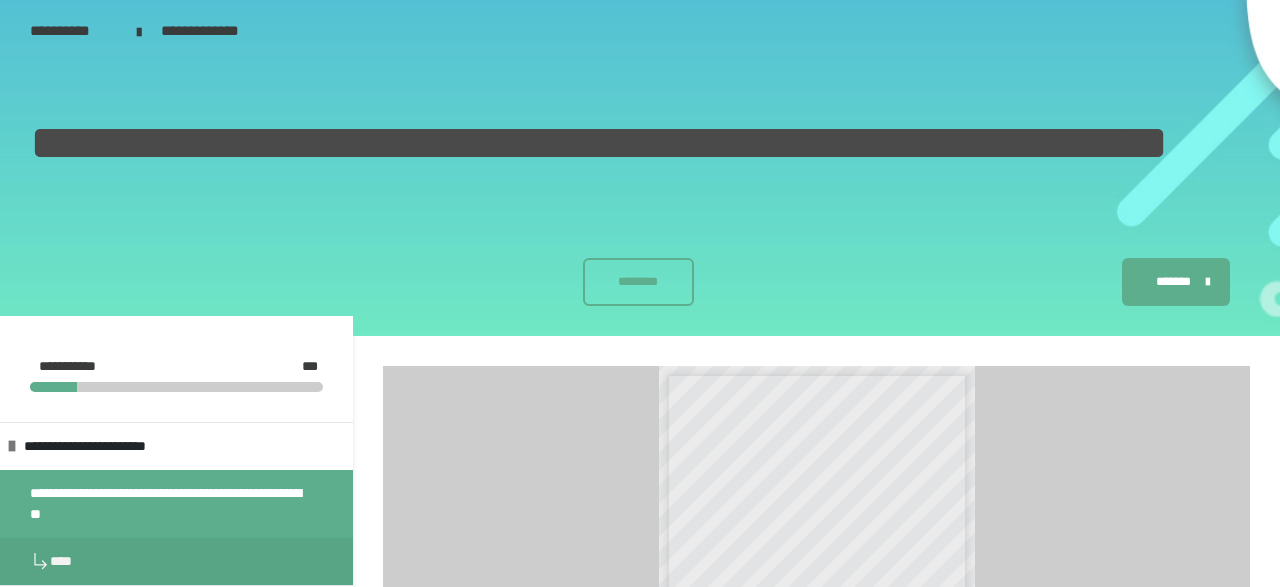 click on "**********" at bounding box center [640, 165] 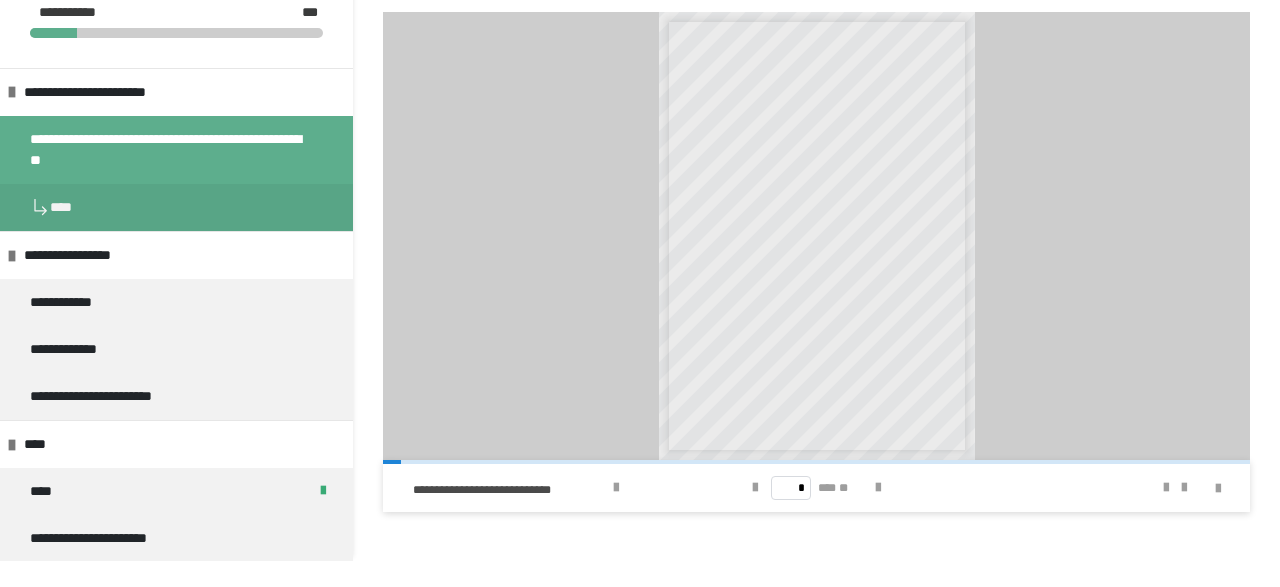 scroll, scrollTop: 395, scrollLeft: 0, axis: vertical 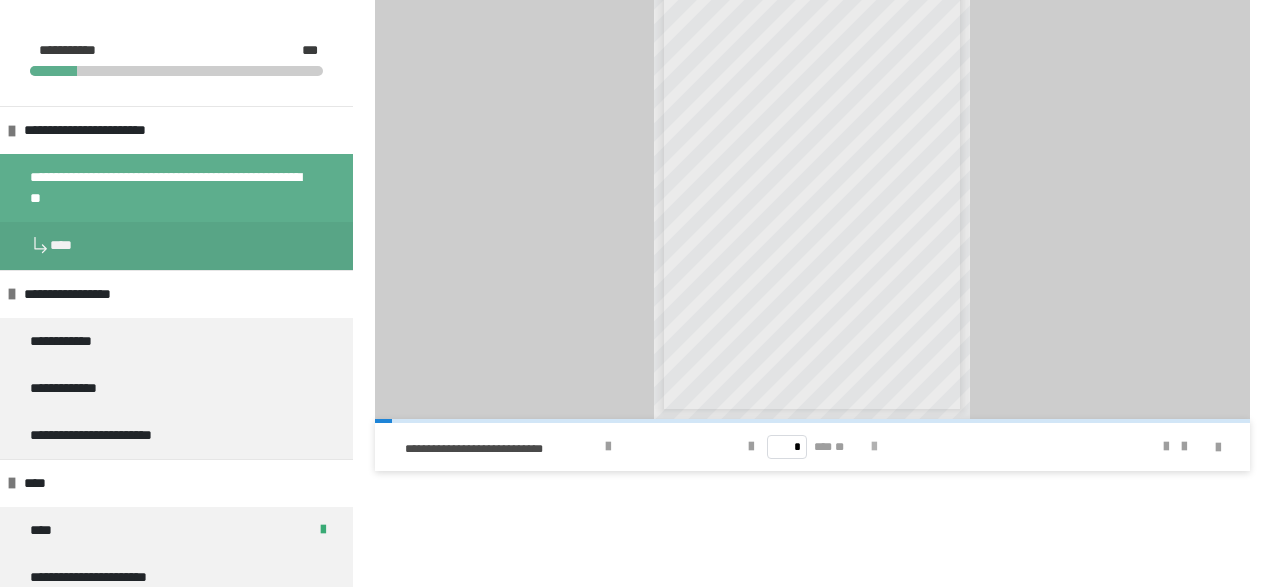 click at bounding box center [874, 447] 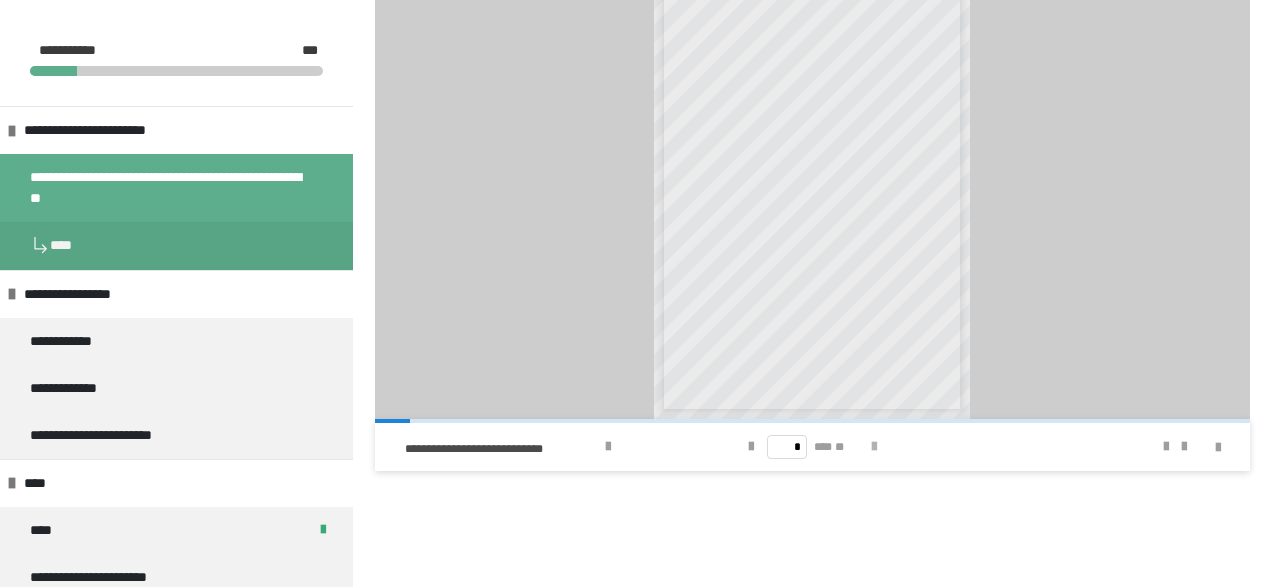 click at bounding box center [874, 447] 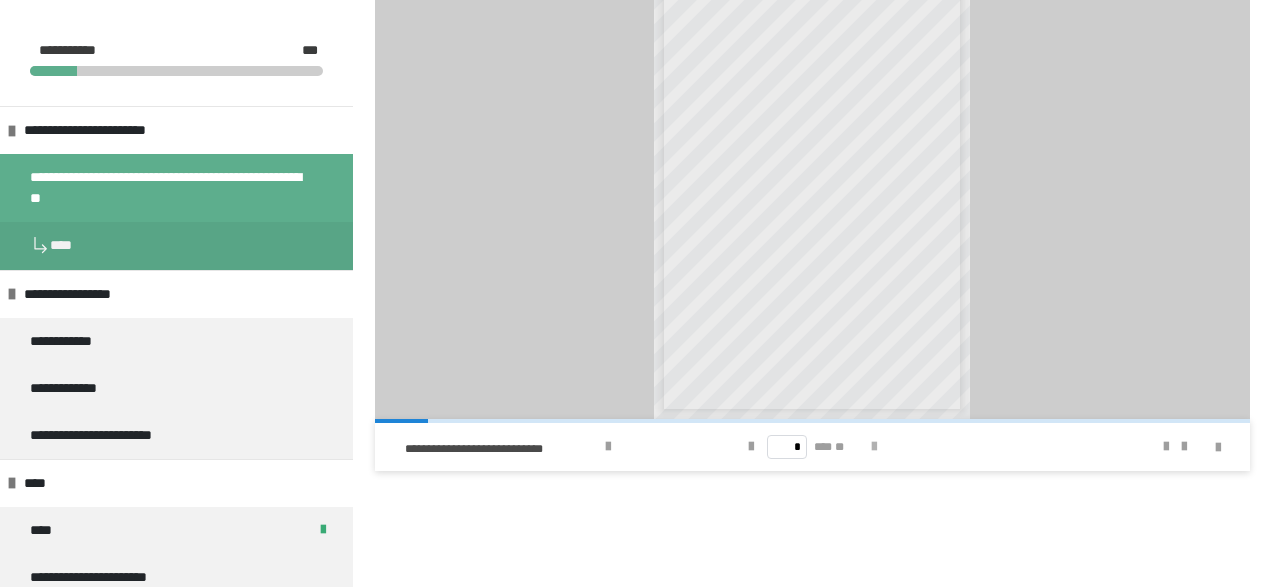 click at bounding box center [874, 447] 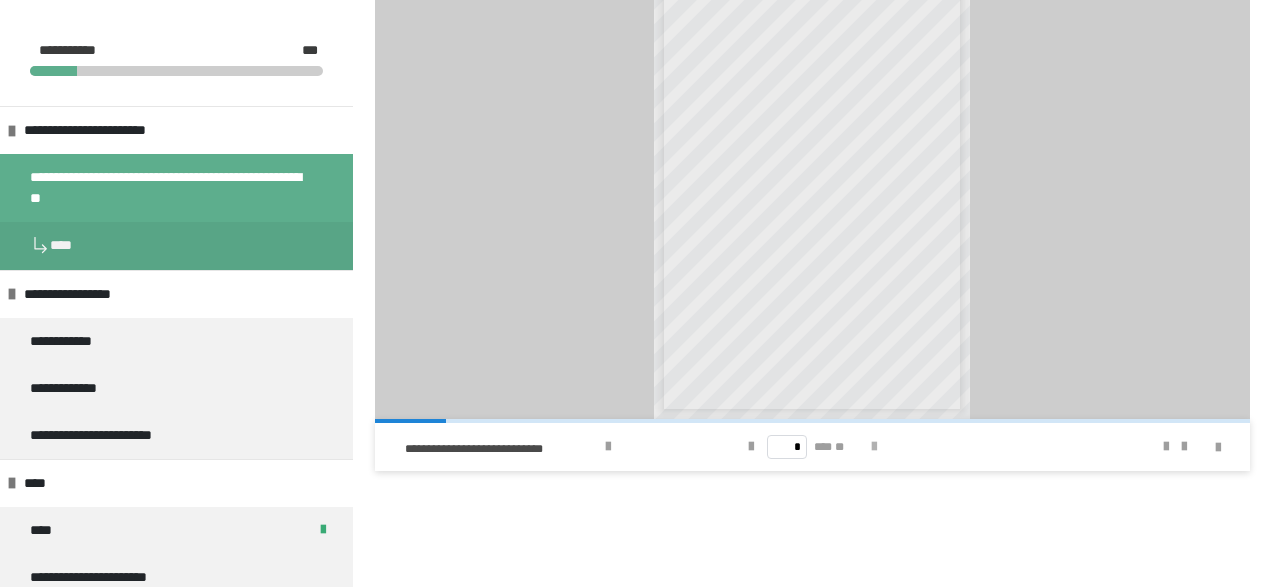 click at bounding box center [874, 447] 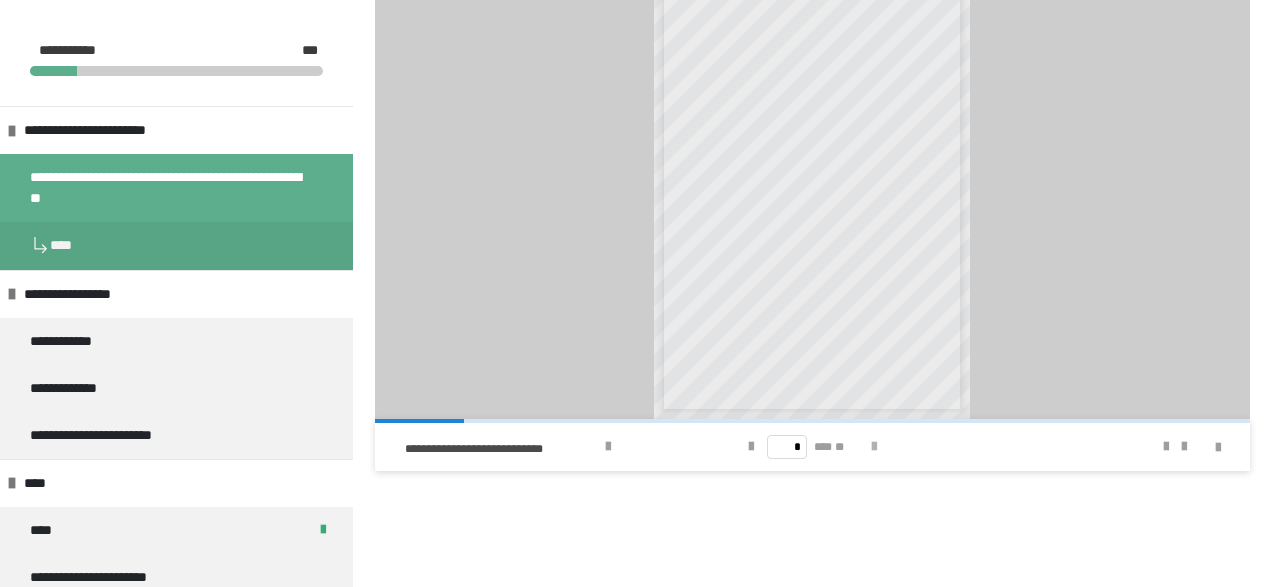 click at bounding box center [874, 447] 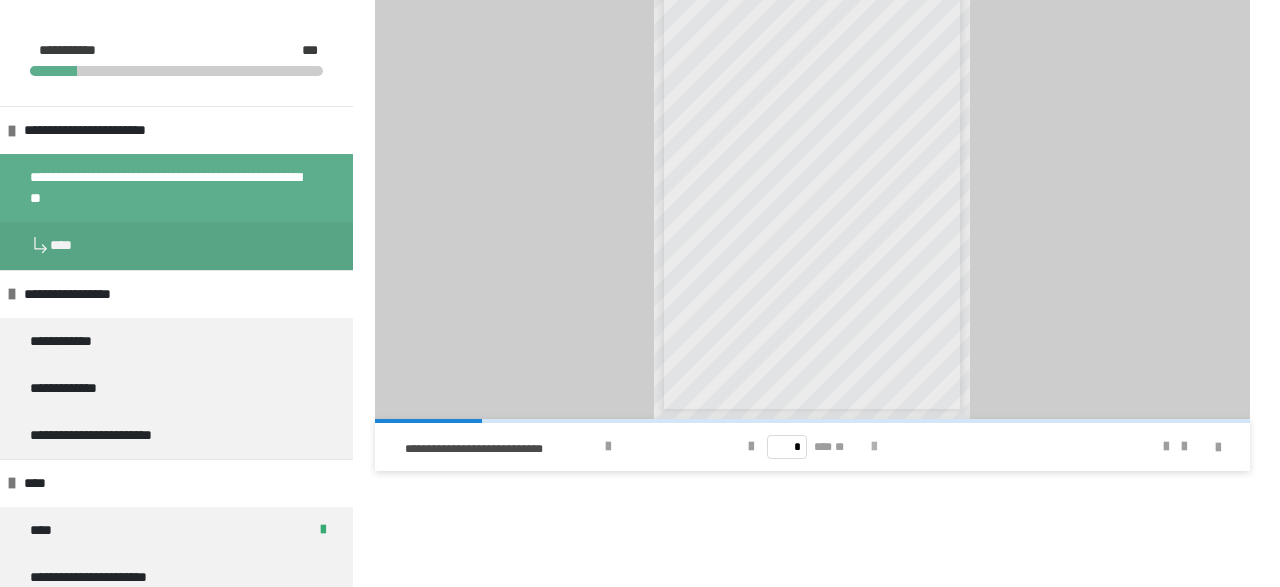 click at bounding box center (874, 447) 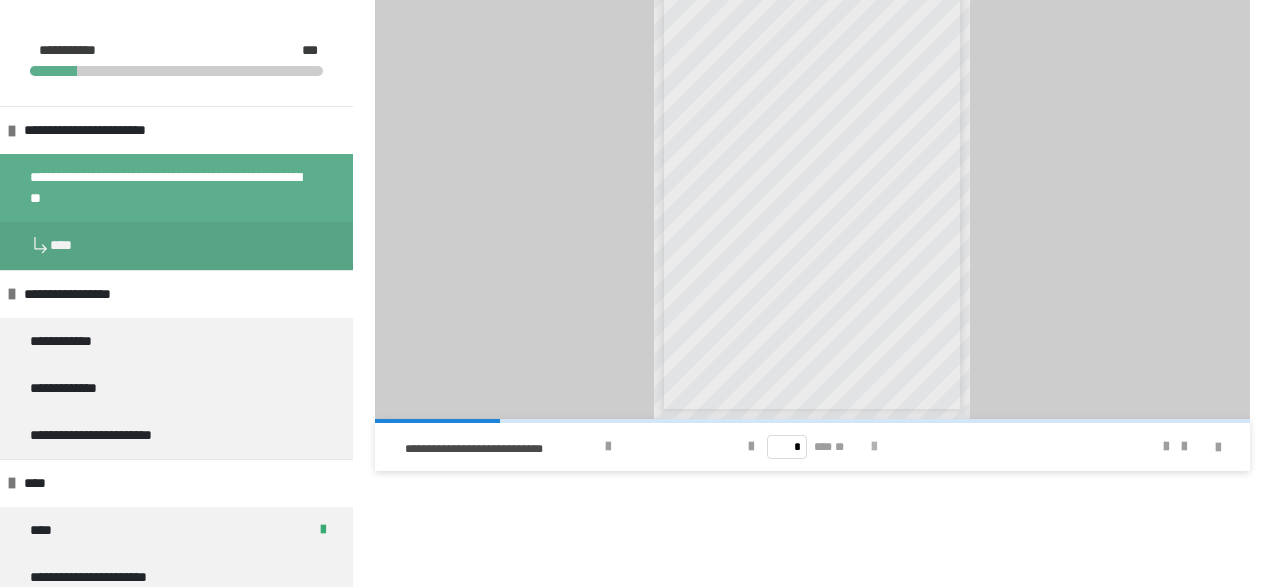 click at bounding box center (874, 447) 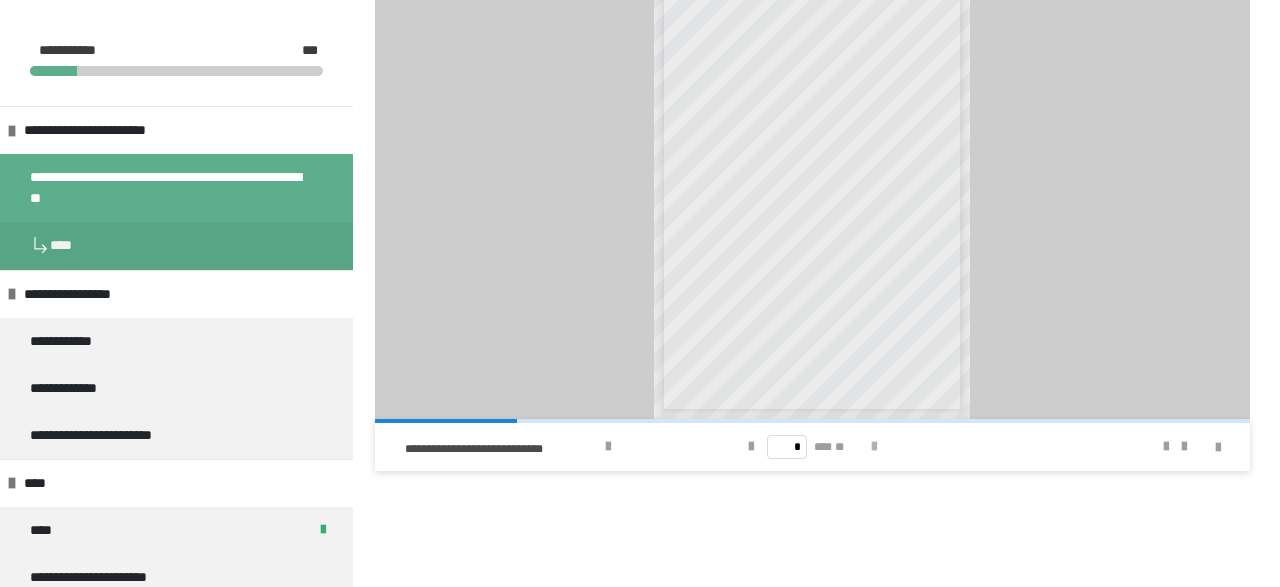 click at bounding box center [874, 447] 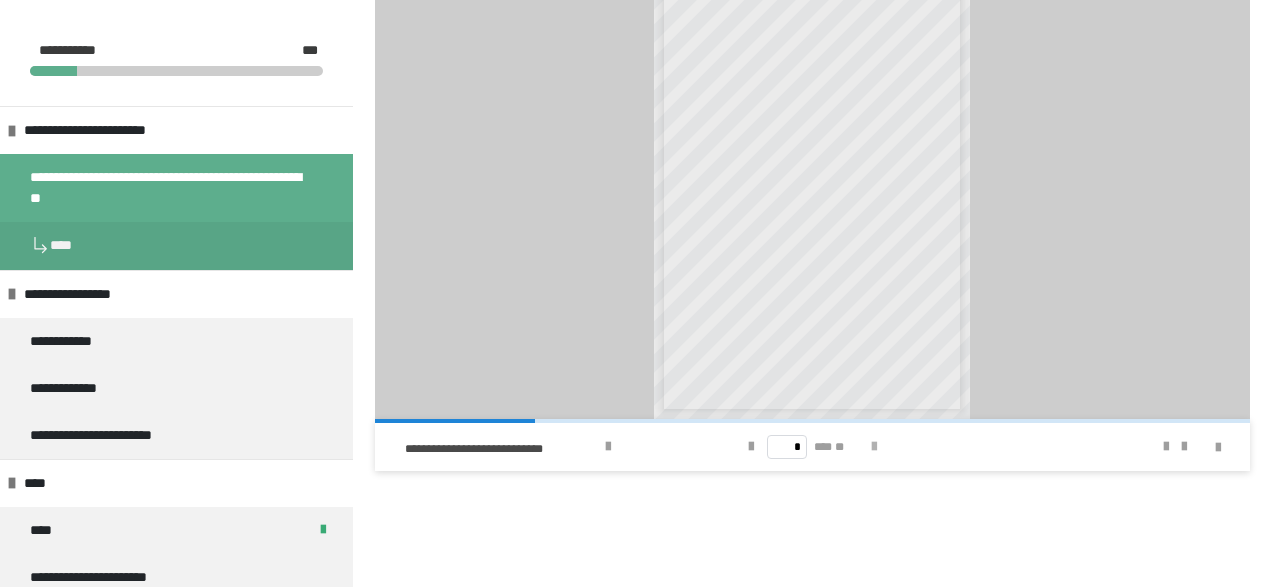 click at bounding box center [874, 447] 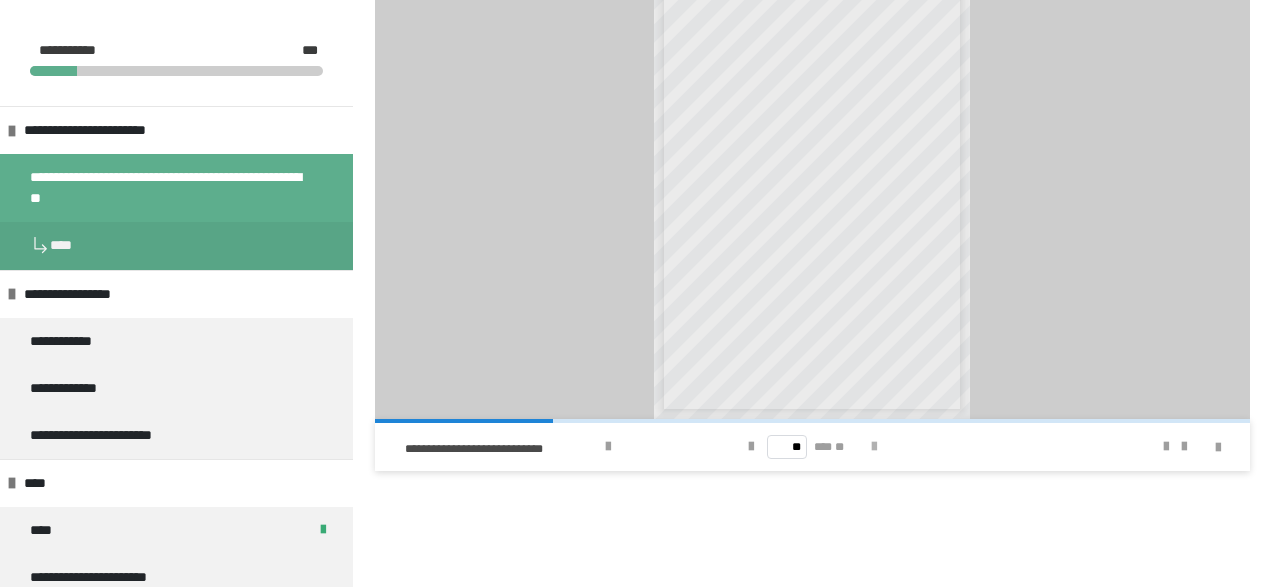 click at bounding box center [874, 447] 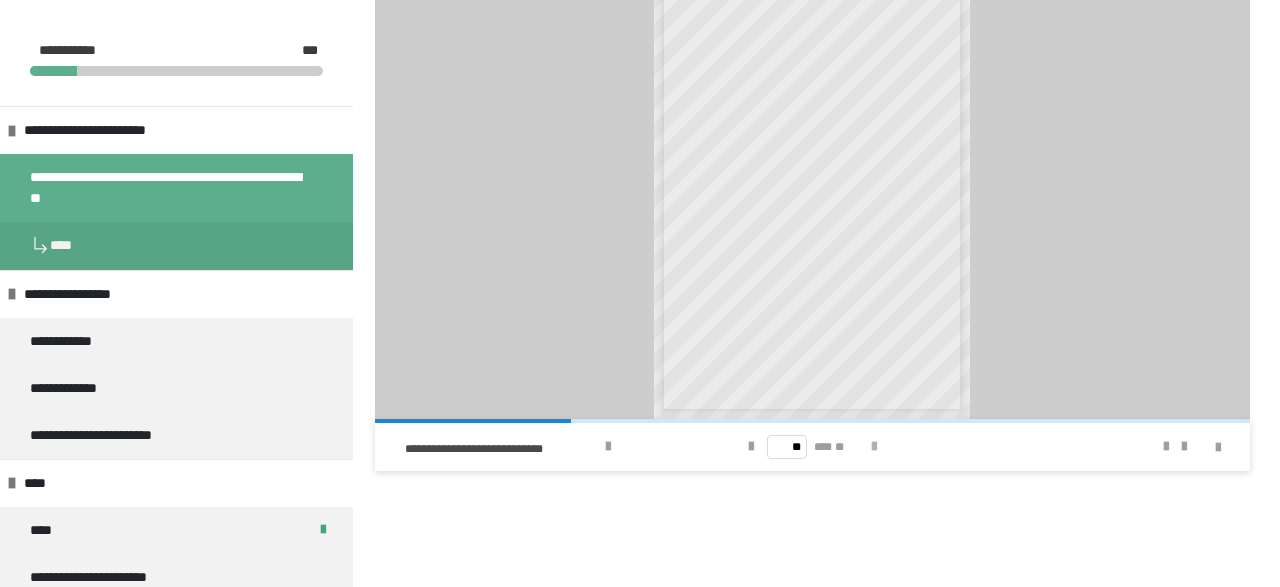 click at bounding box center [874, 447] 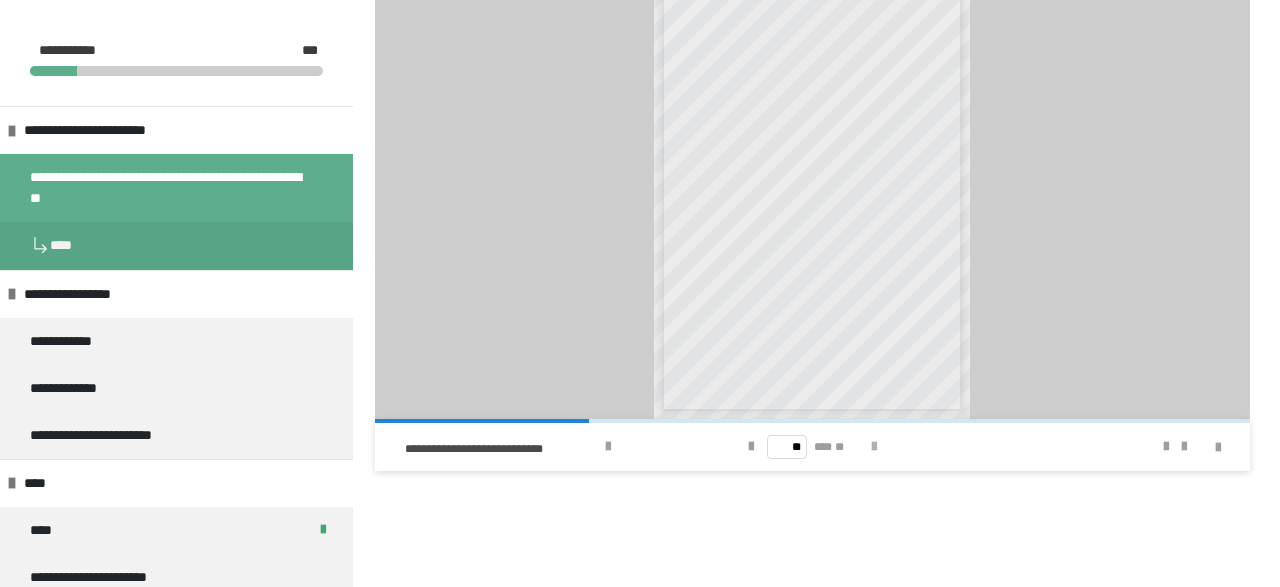 click at bounding box center (874, 447) 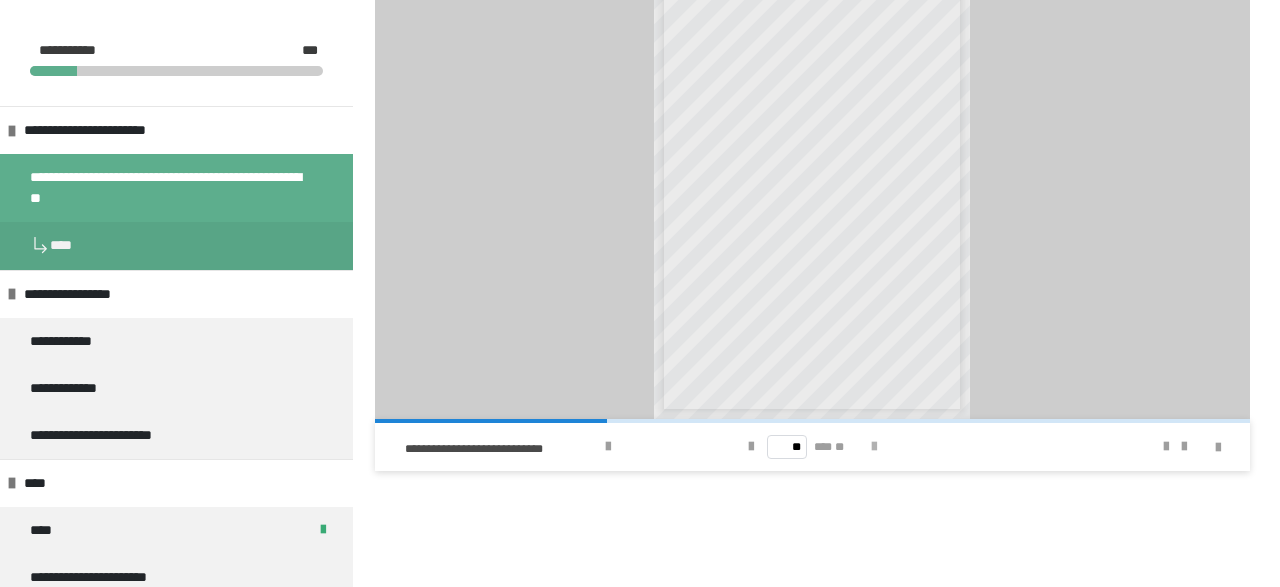 click at bounding box center (874, 447) 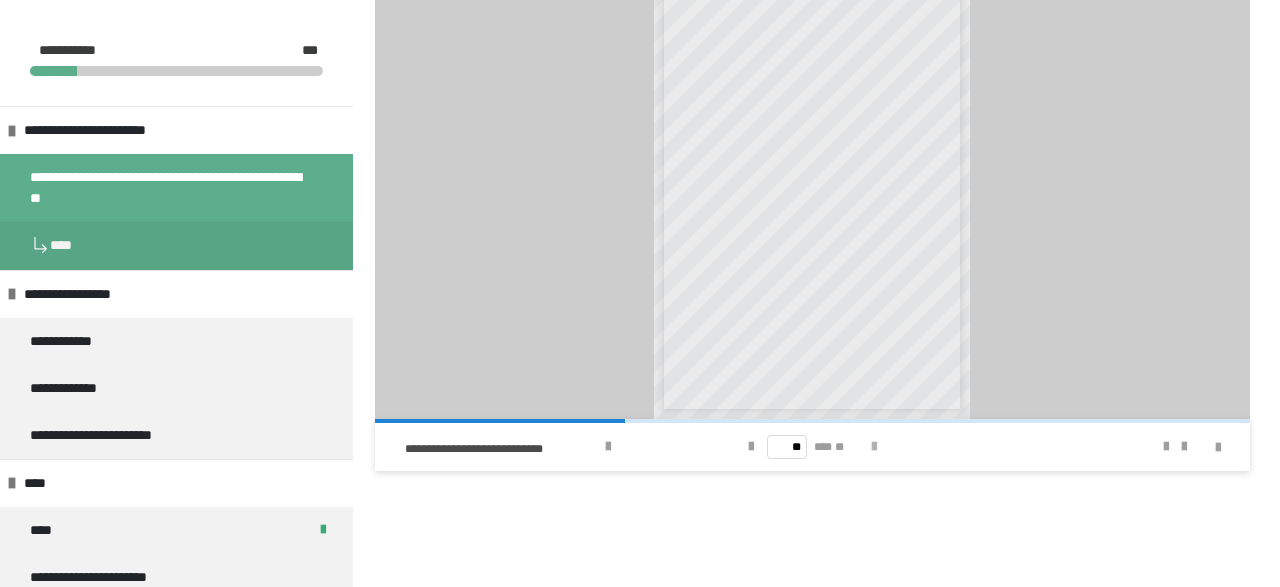 click at bounding box center [874, 447] 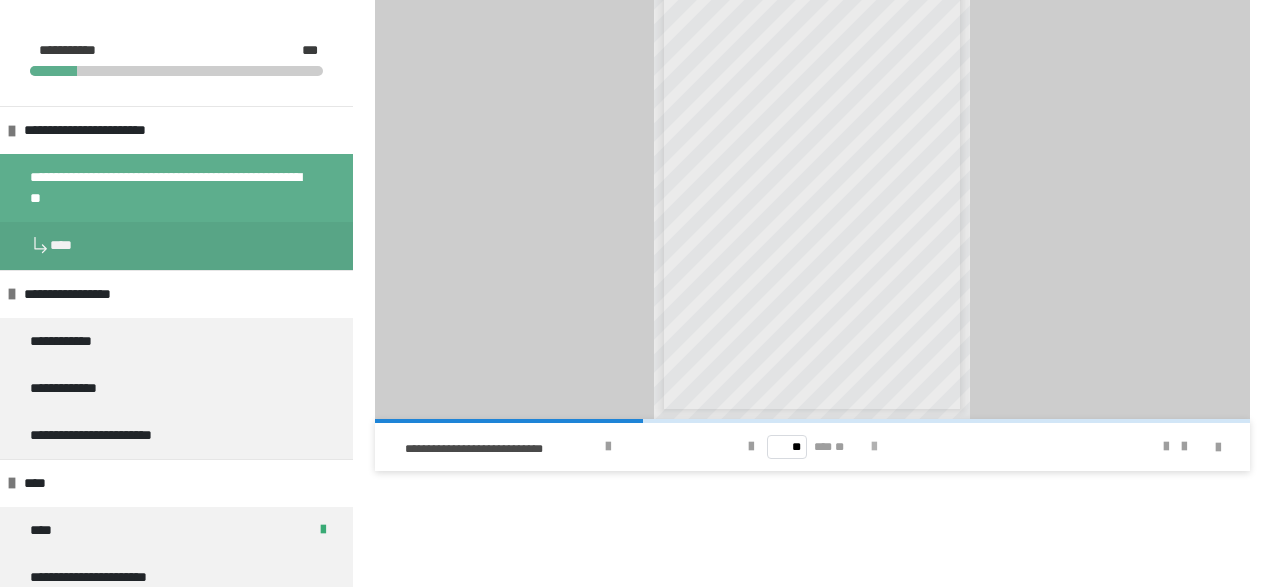 click at bounding box center (874, 447) 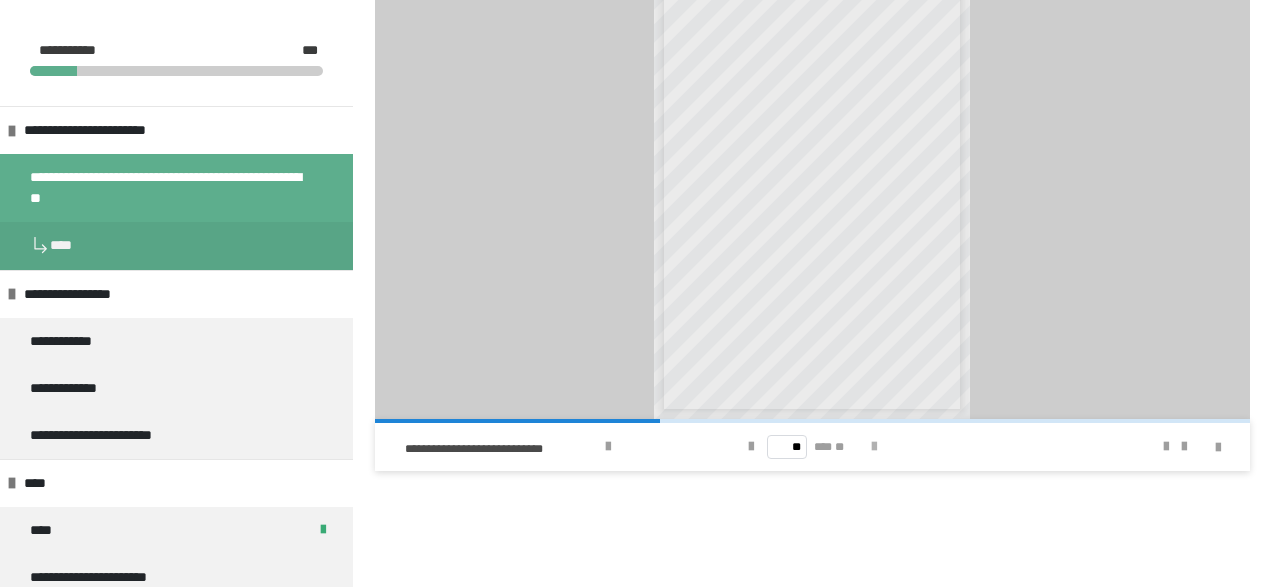 click at bounding box center [874, 447] 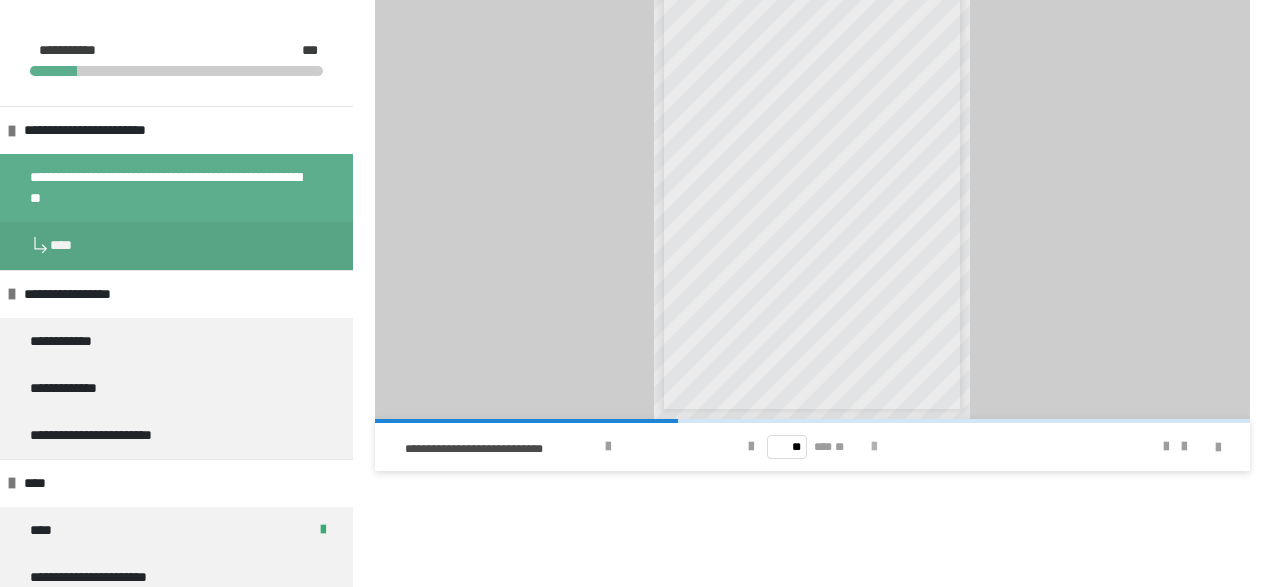 click at bounding box center (874, 447) 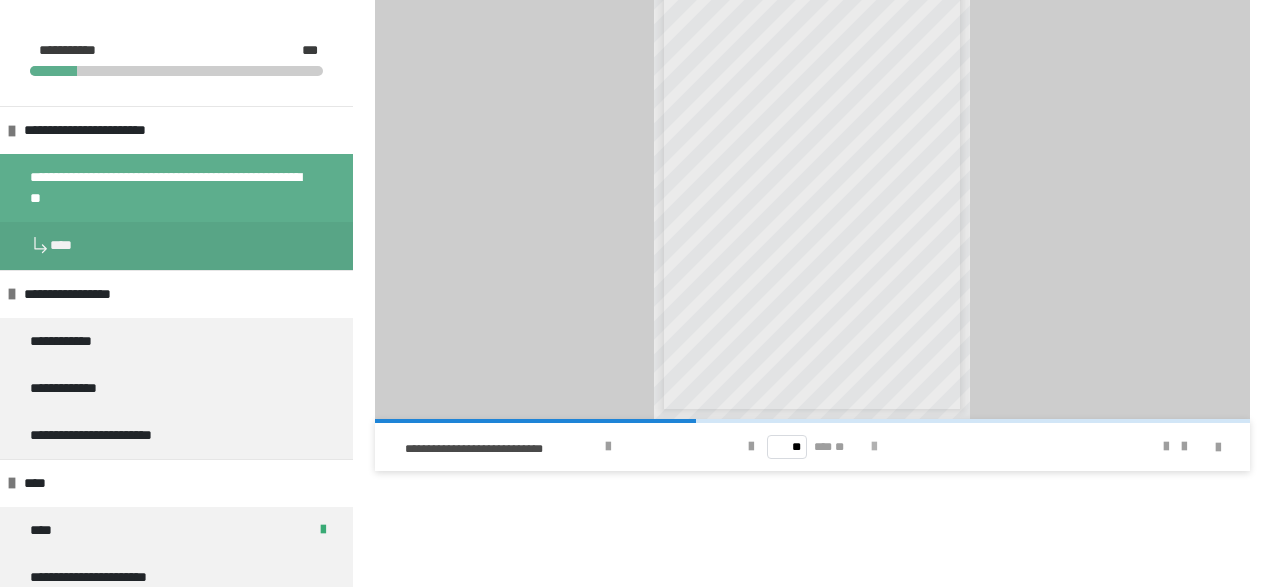click at bounding box center [874, 447] 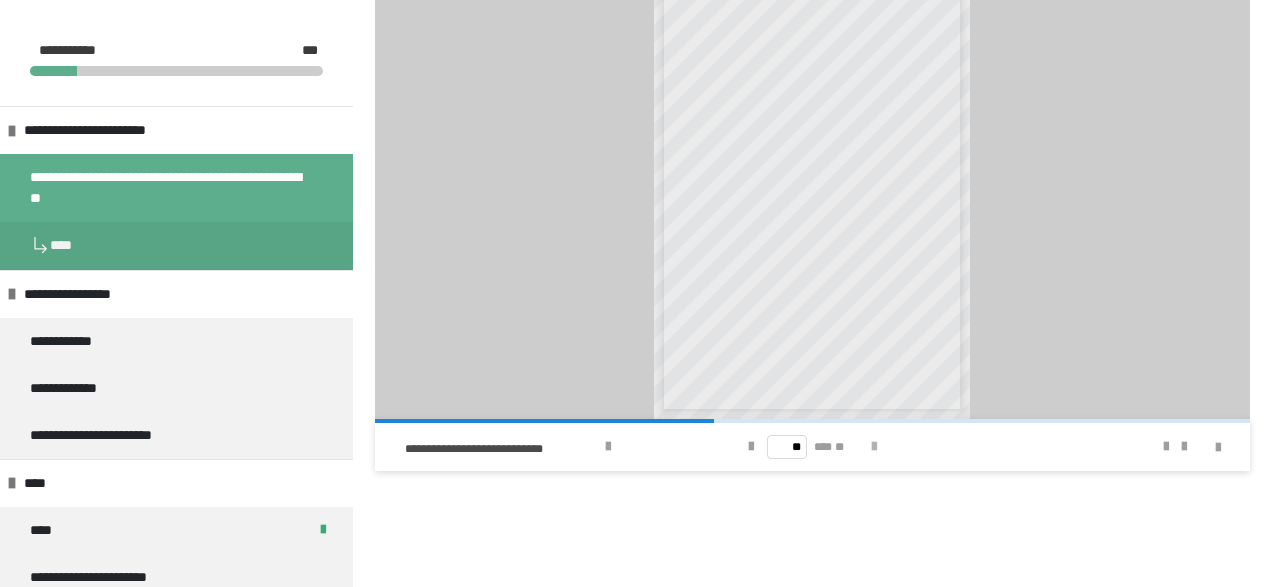 click at bounding box center [874, 447] 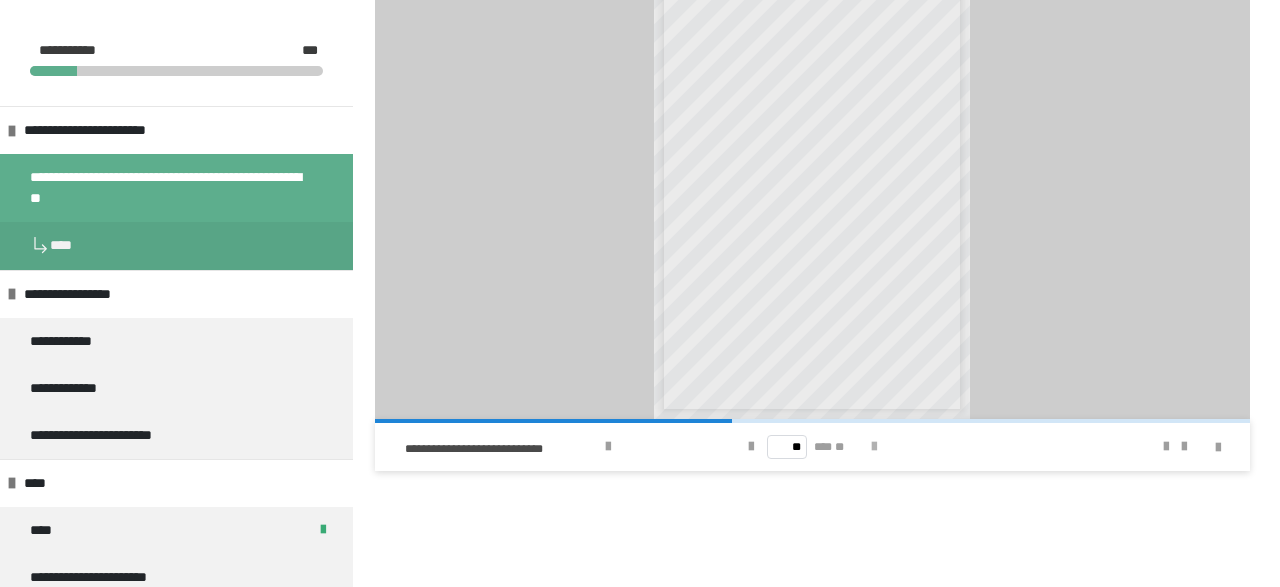click at bounding box center (874, 447) 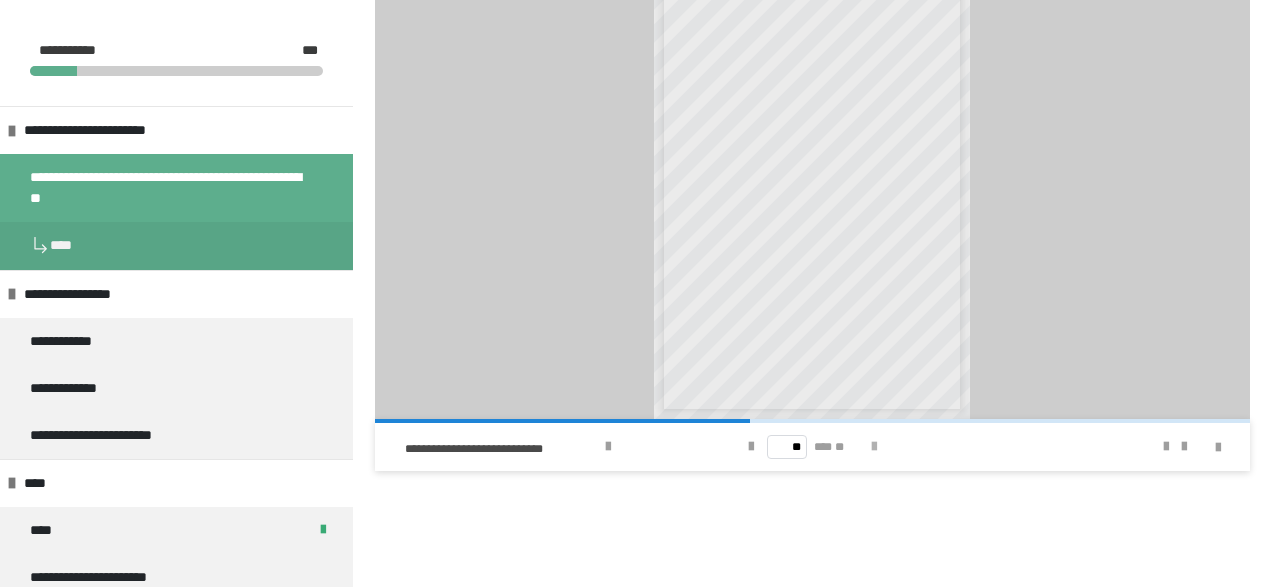 click at bounding box center [874, 447] 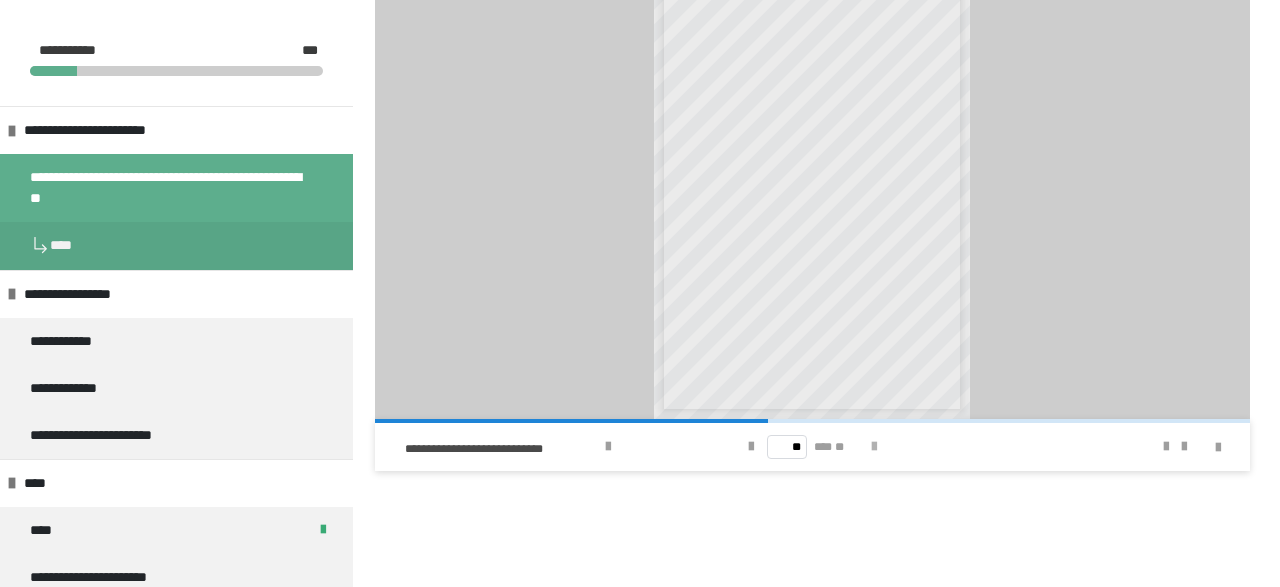 click at bounding box center (874, 447) 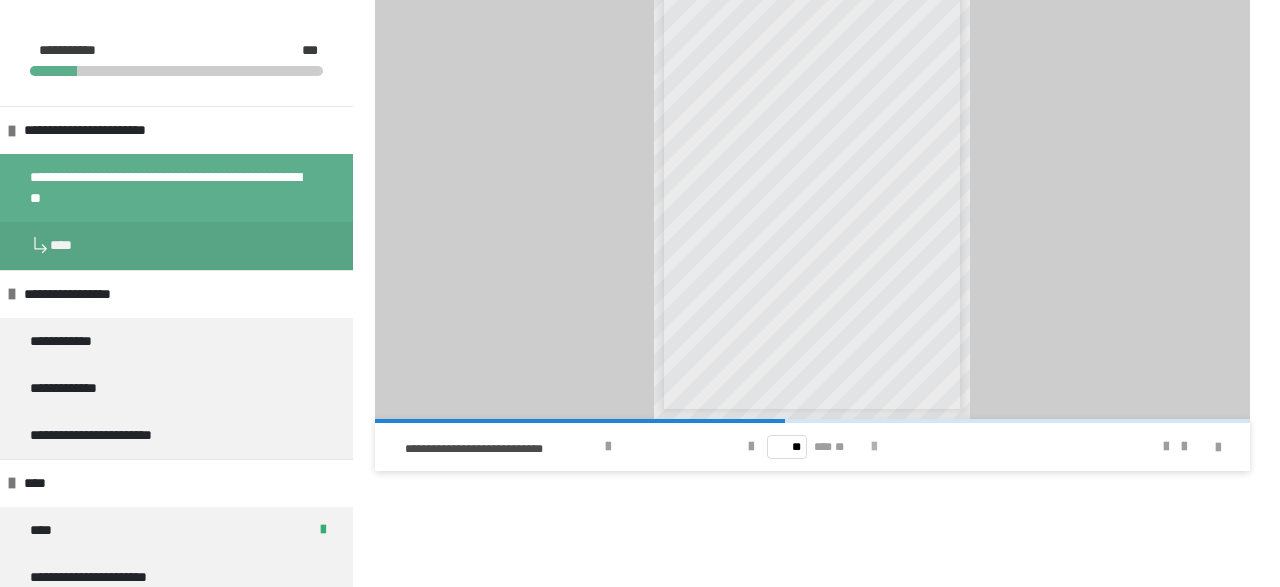 click at bounding box center (874, 447) 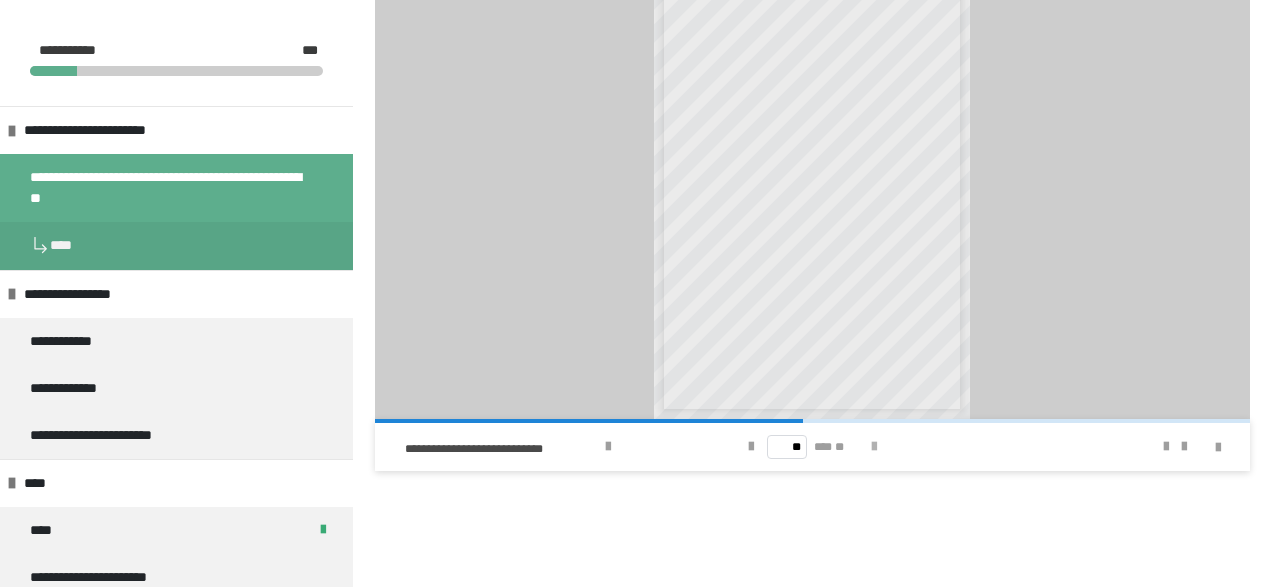 click at bounding box center (874, 447) 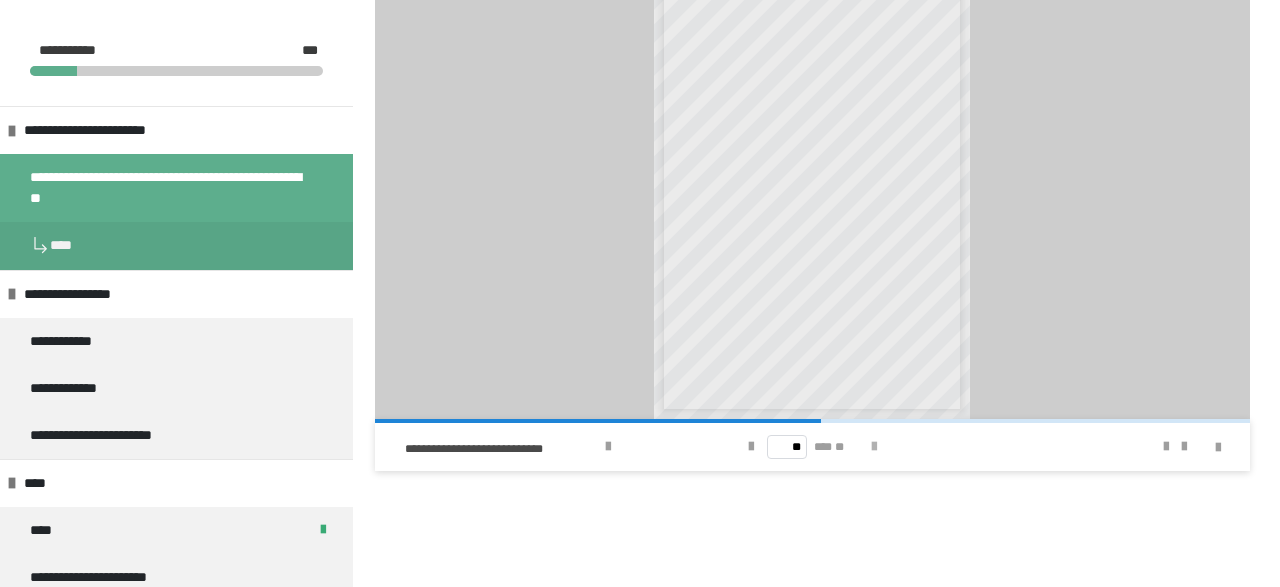 click at bounding box center (874, 447) 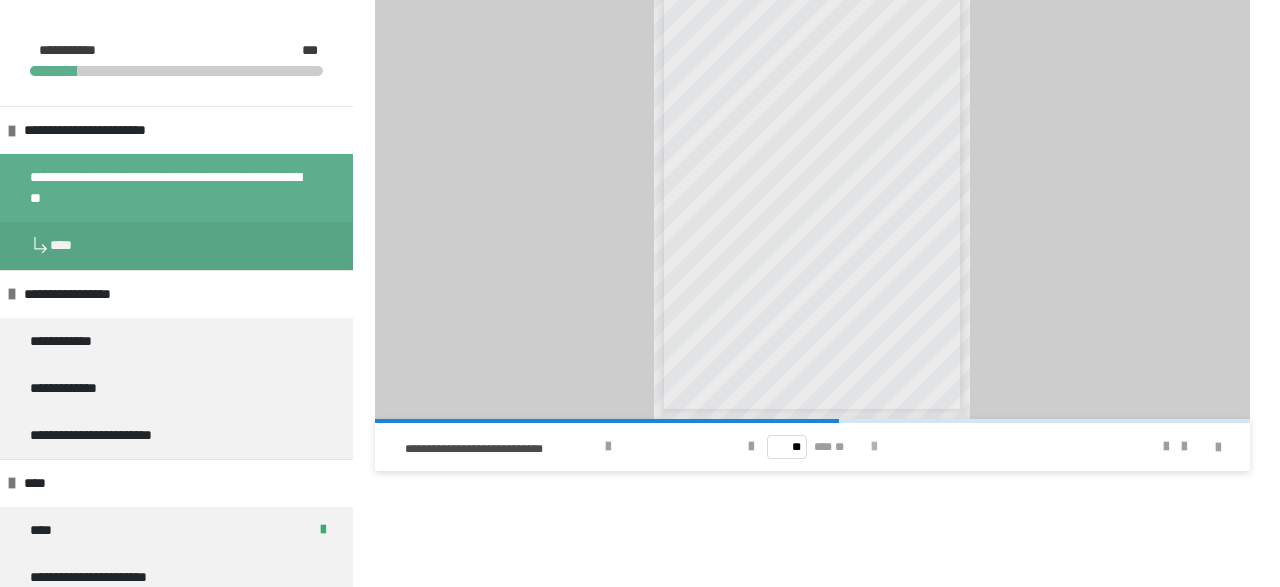 click at bounding box center [874, 447] 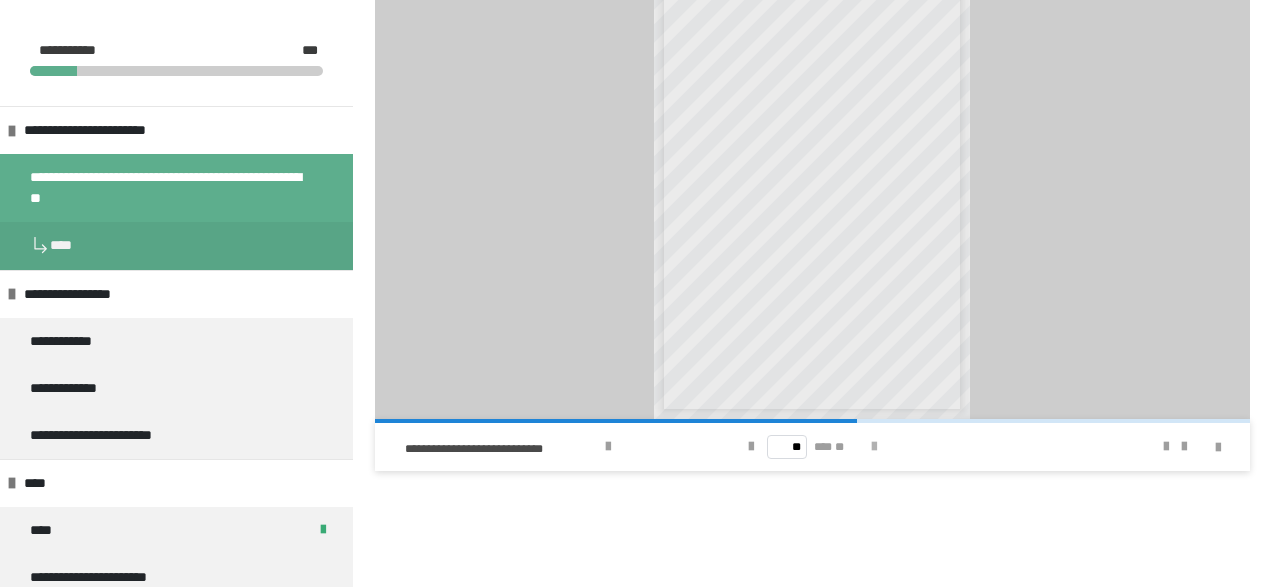 click at bounding box center (874, 447) 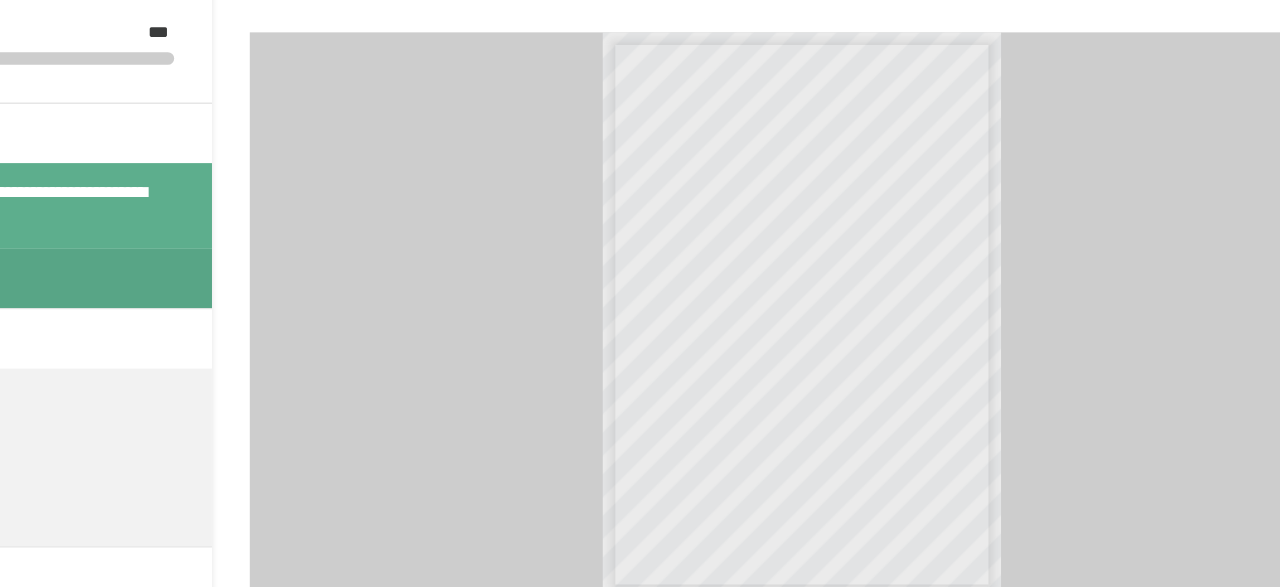 scroll, scrollTop: 300, scrollLeft: 0, axis: vertical 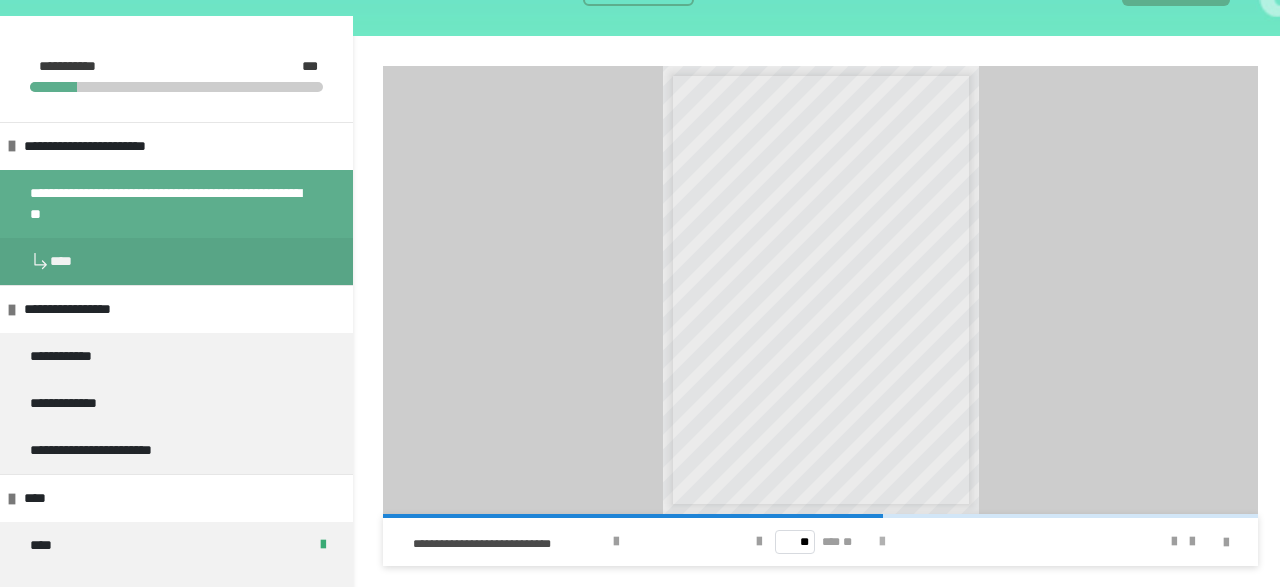 click at bounding box center (882, 542) 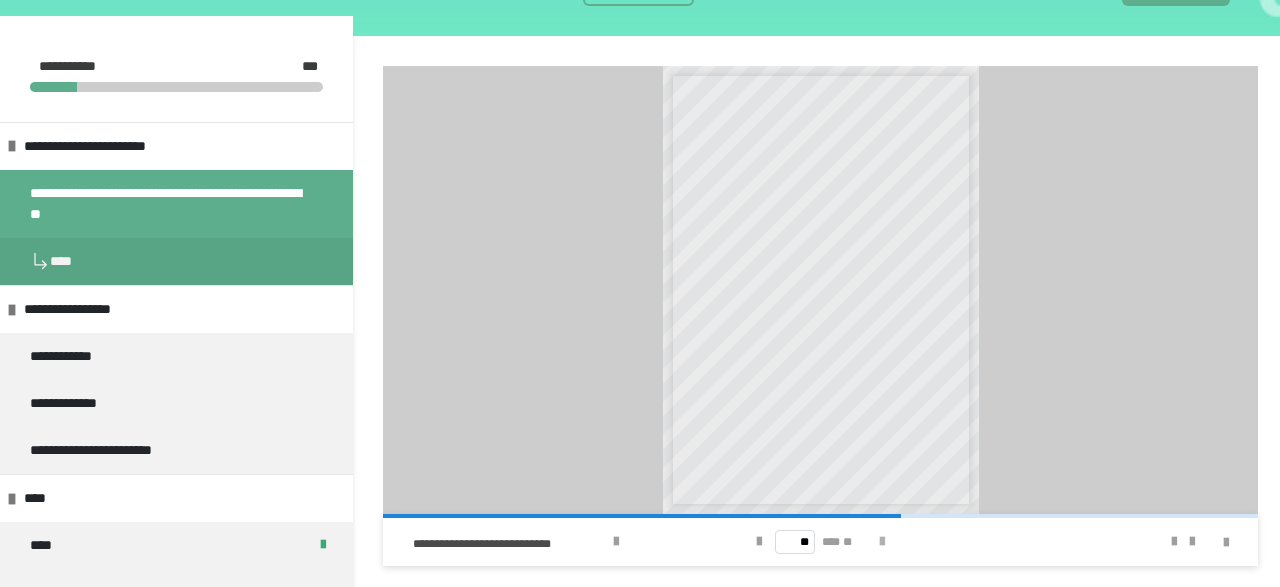 click at bounding box center (882, 542) 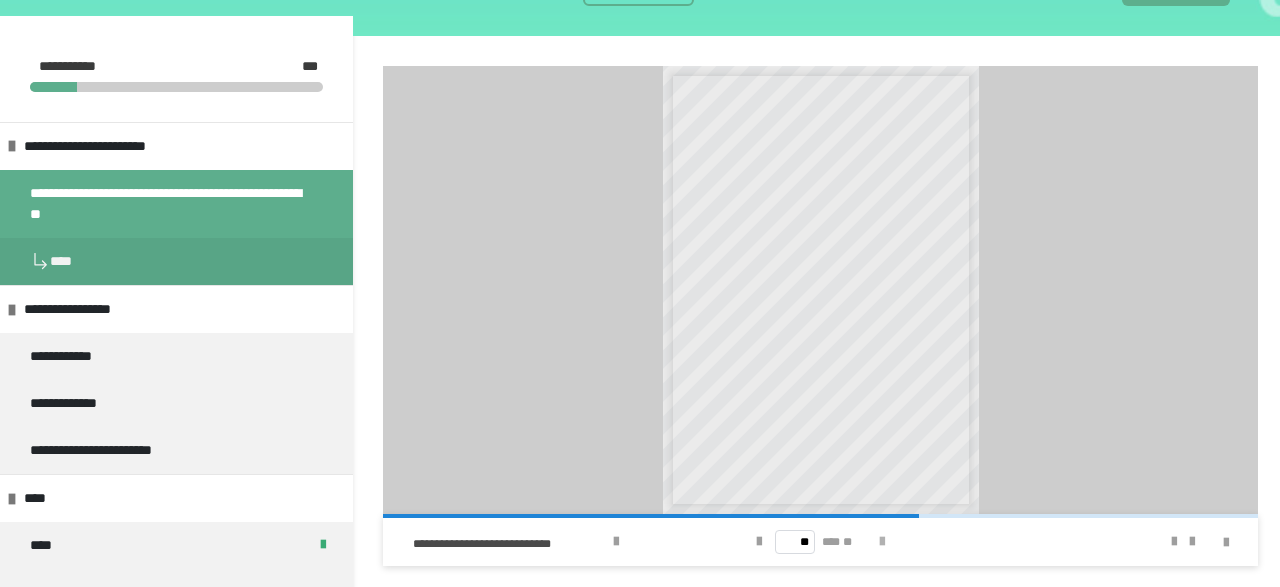 click at bounding box center (882, 542) 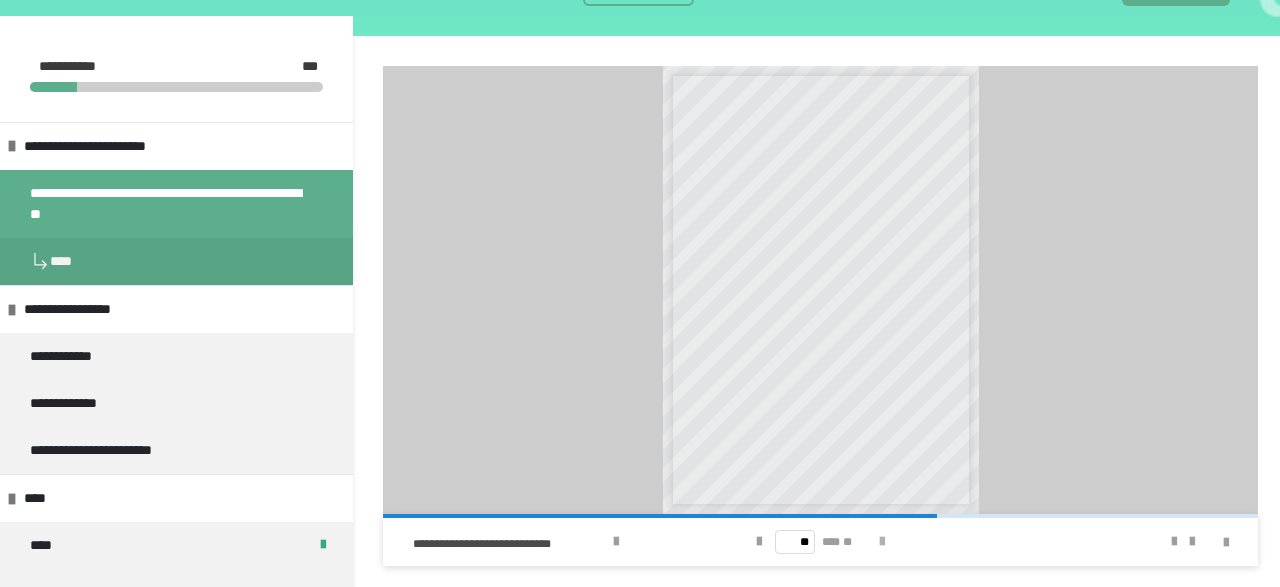 click at bounding box center [882, 542] 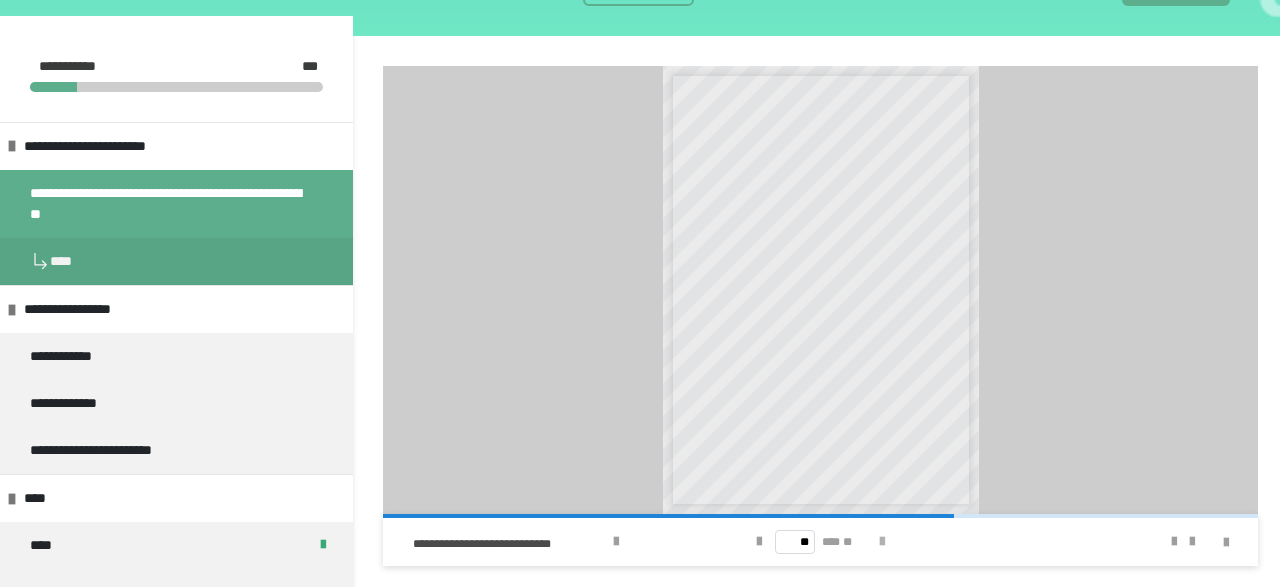 click at bounding box center [882, 542] 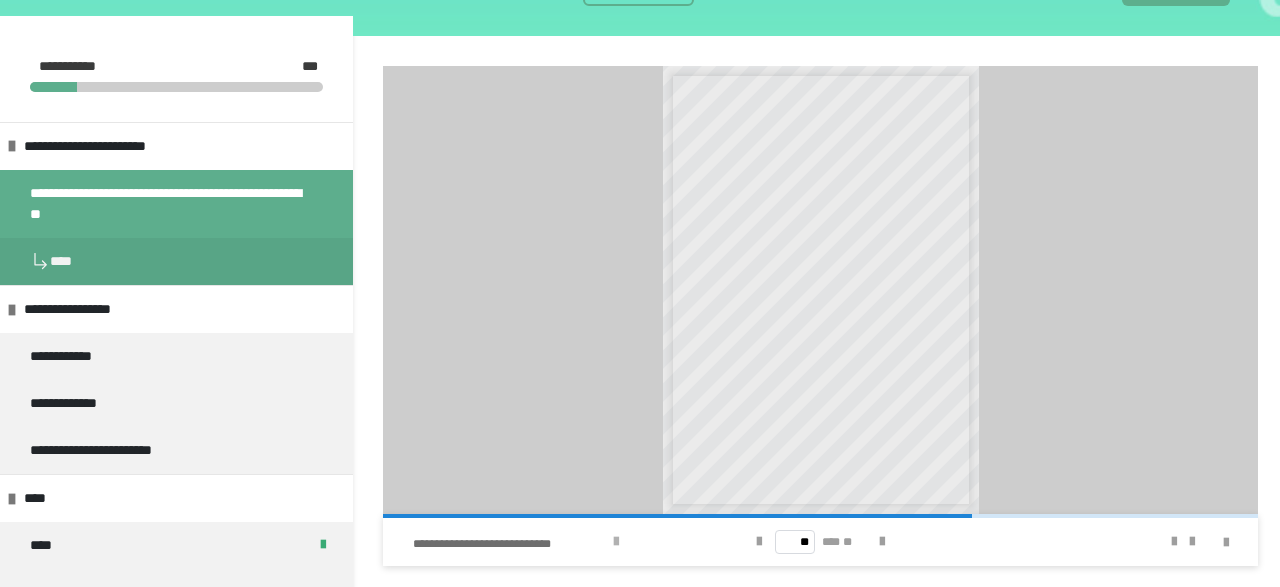 click at bounding box center [616, 542] 